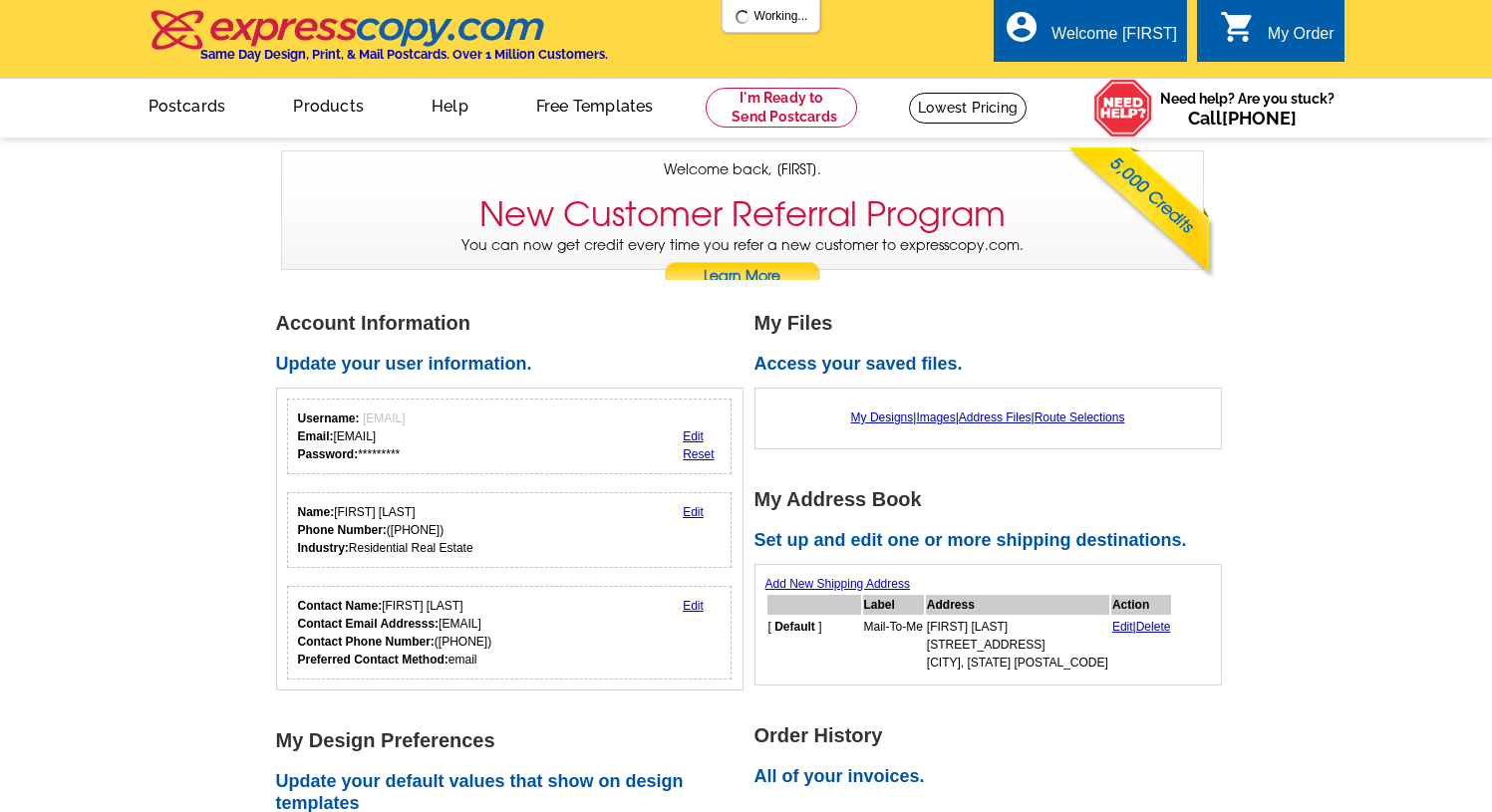 scroll, scrollTop: 0, scrollLeft: 0, axis: both 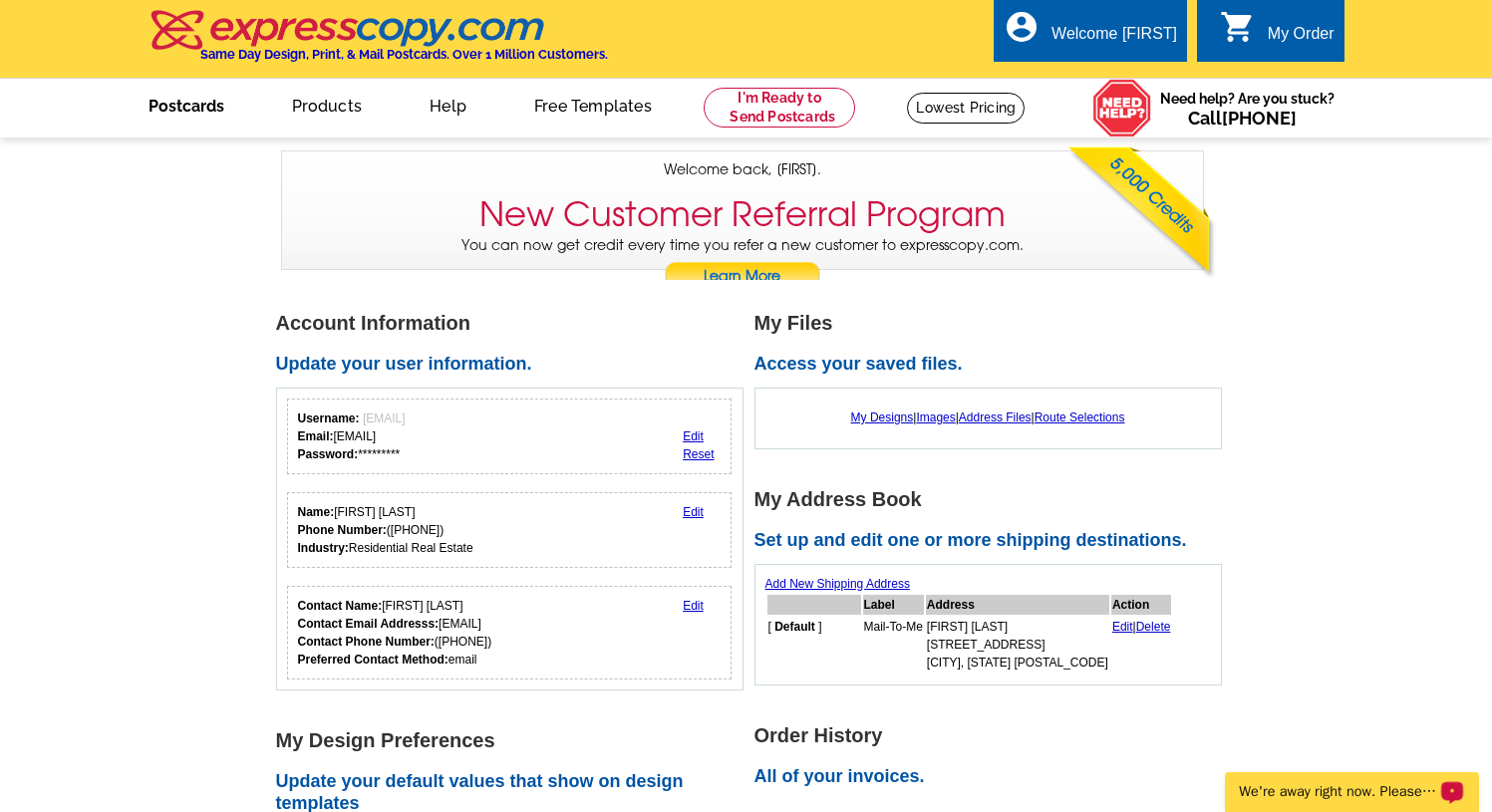 click on "Postcards" at bounding box center (186, 104) 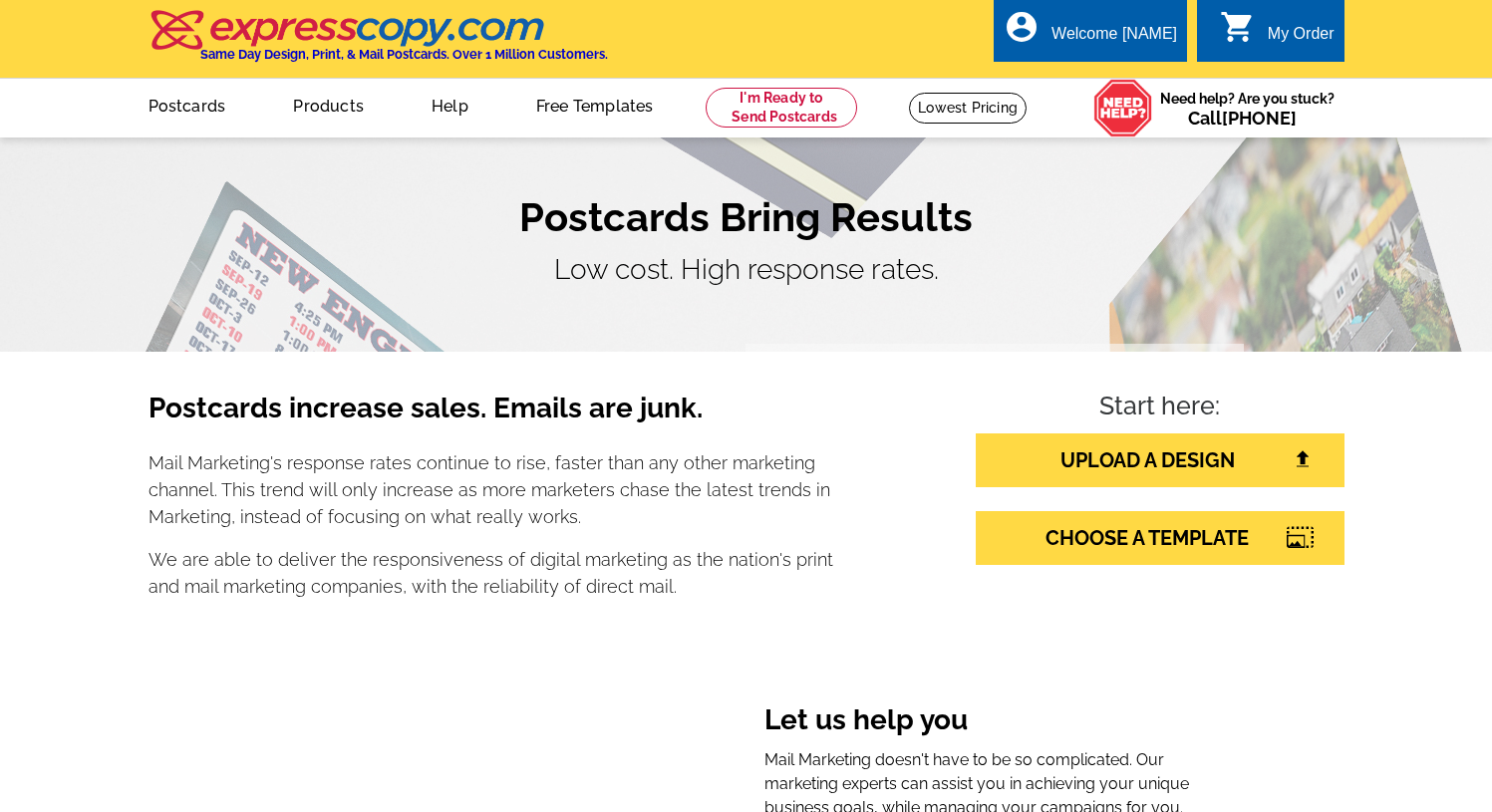 scroll, scrollTop: 0, scrollLeft: 0, axis: both 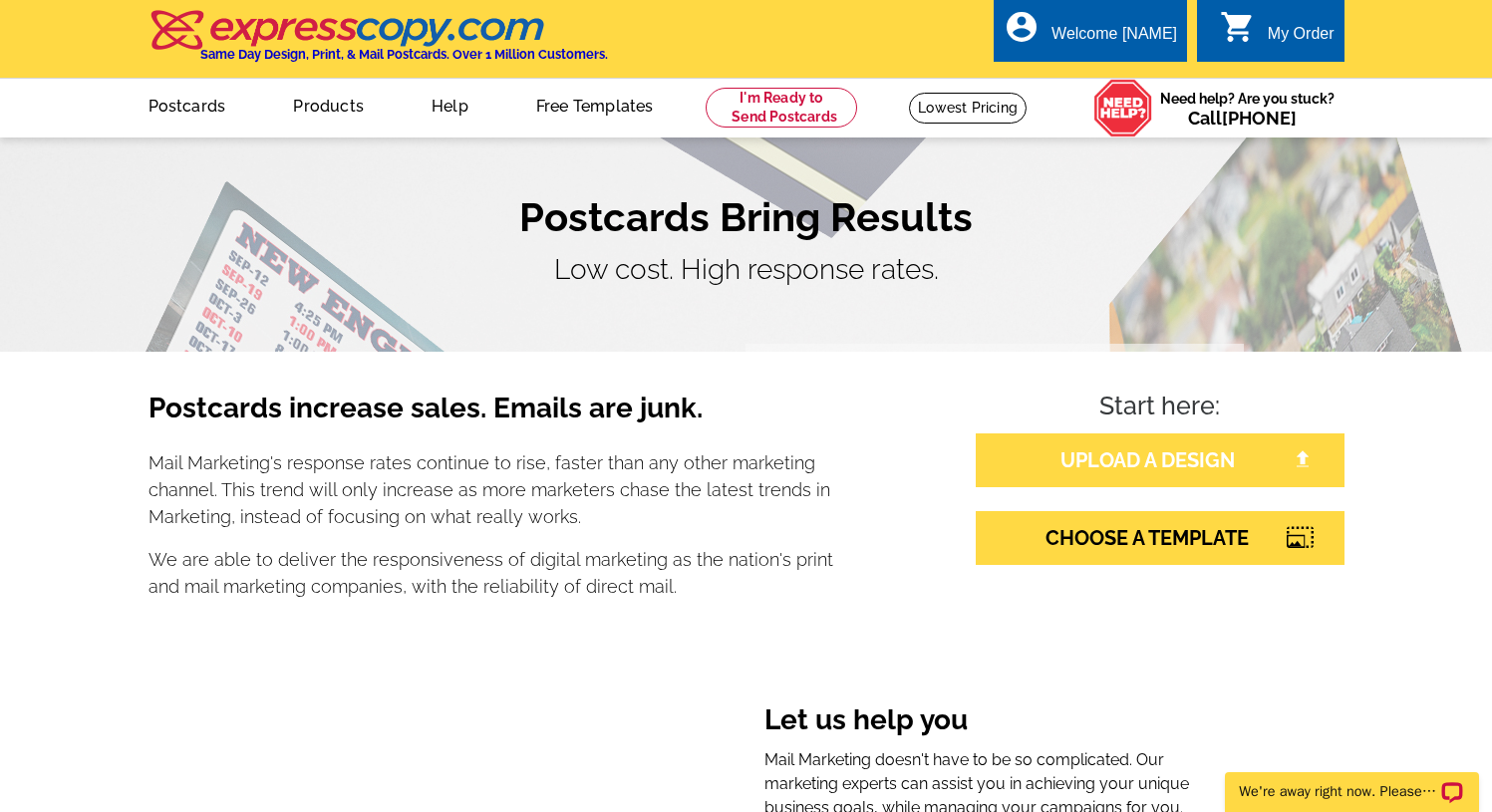click on "UPLOAD A DESIGN" at bounding box center [1160, 460] 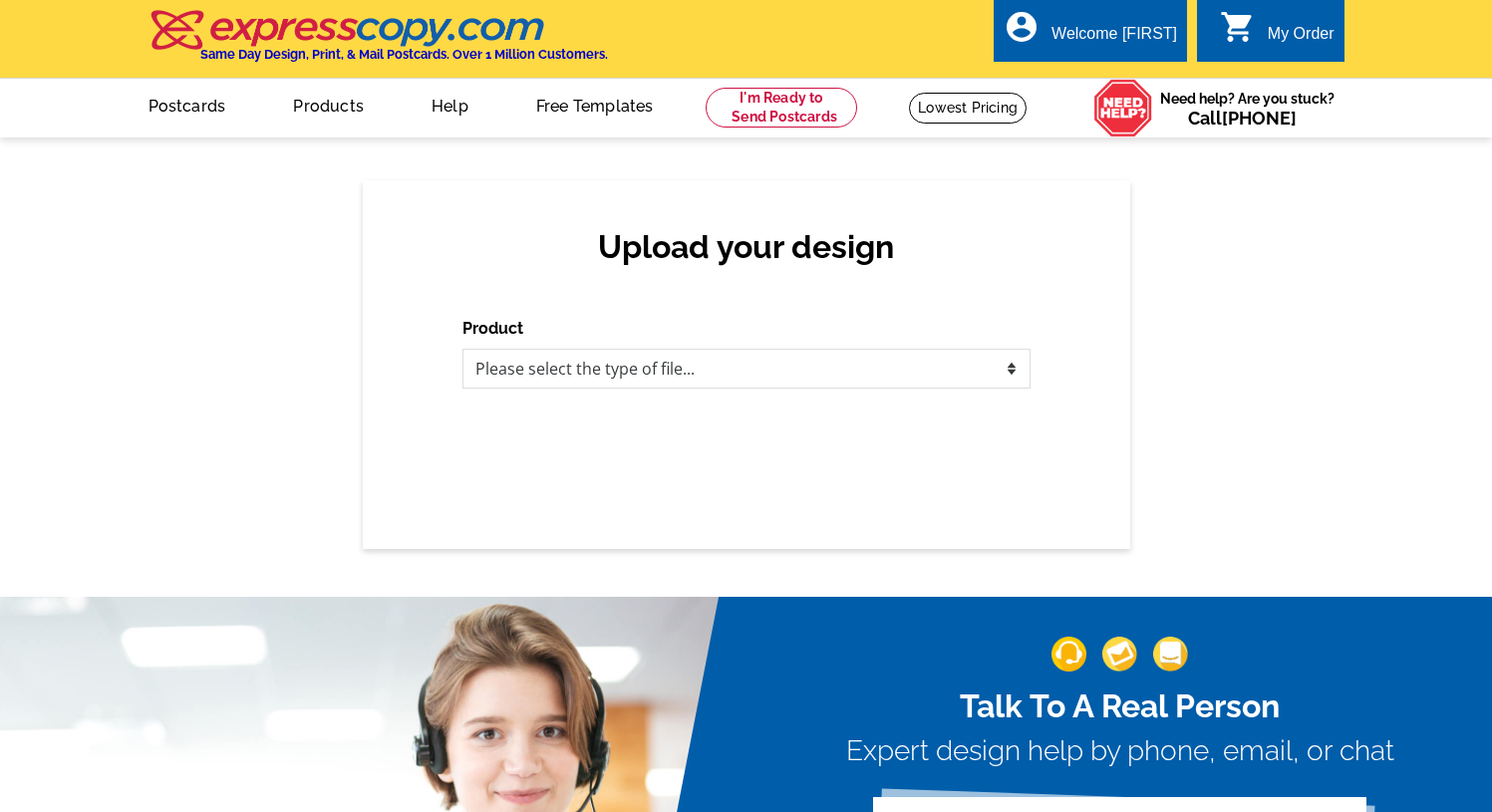 scroll, scrollTop: 0, scrollLeft: 0, axis: both 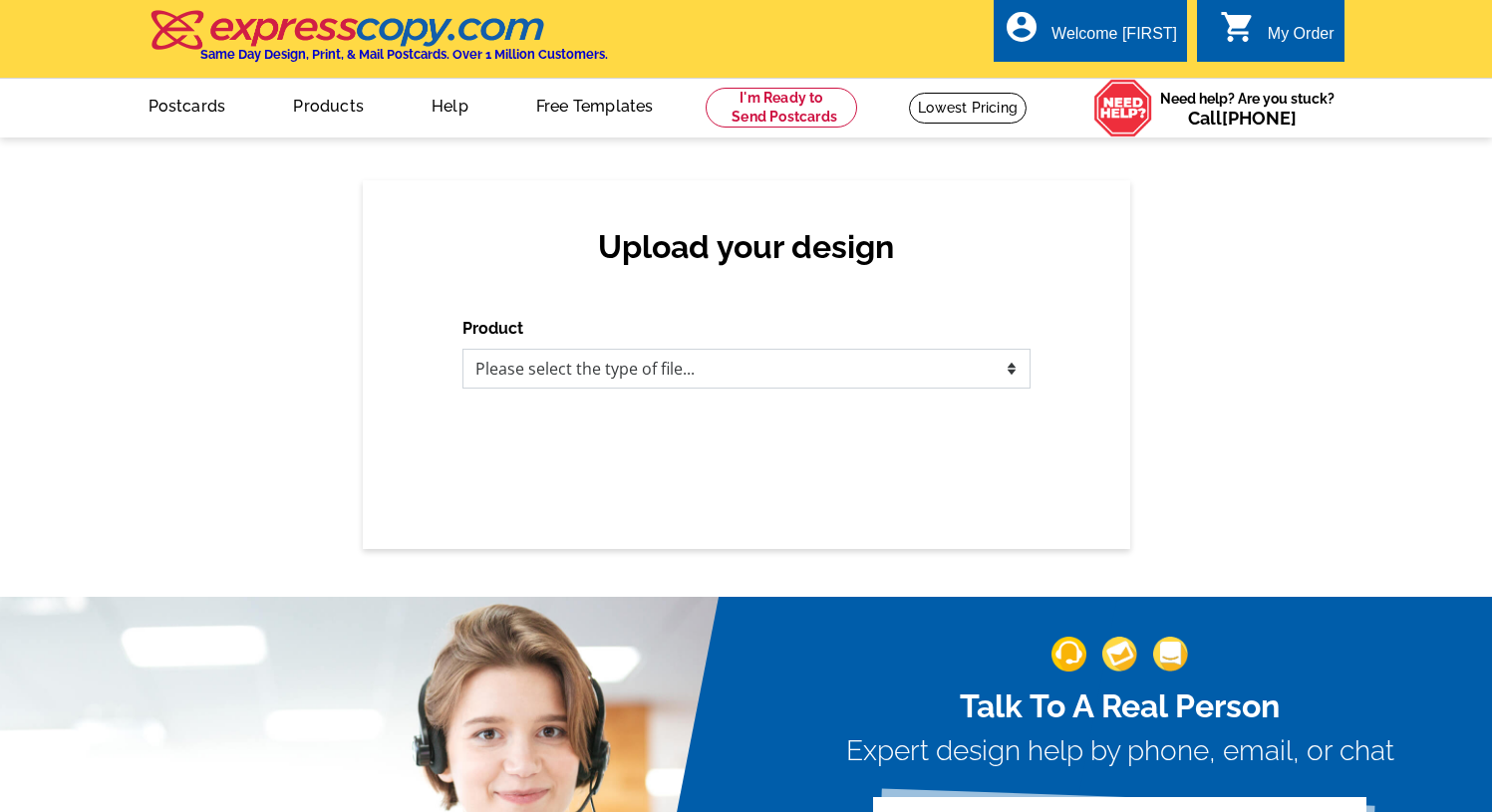click on "Please select the type of file...
Postcards
Business Cards
Letters and flyers
Greeting Cards
Door Hangers" at bounding box center [746, 369] 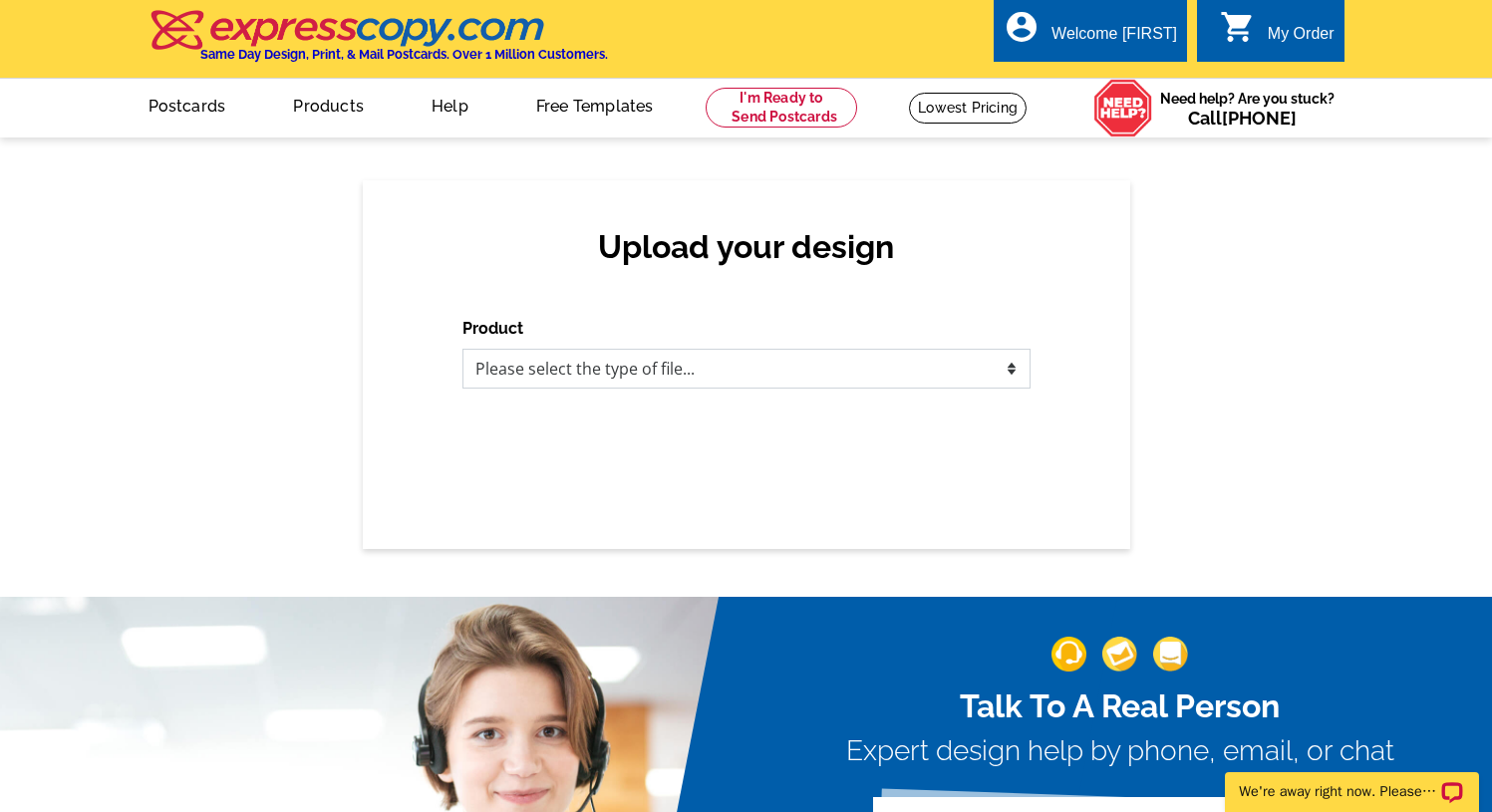scroll, scrollTop: 0, scrollLeft: 0, axis: both 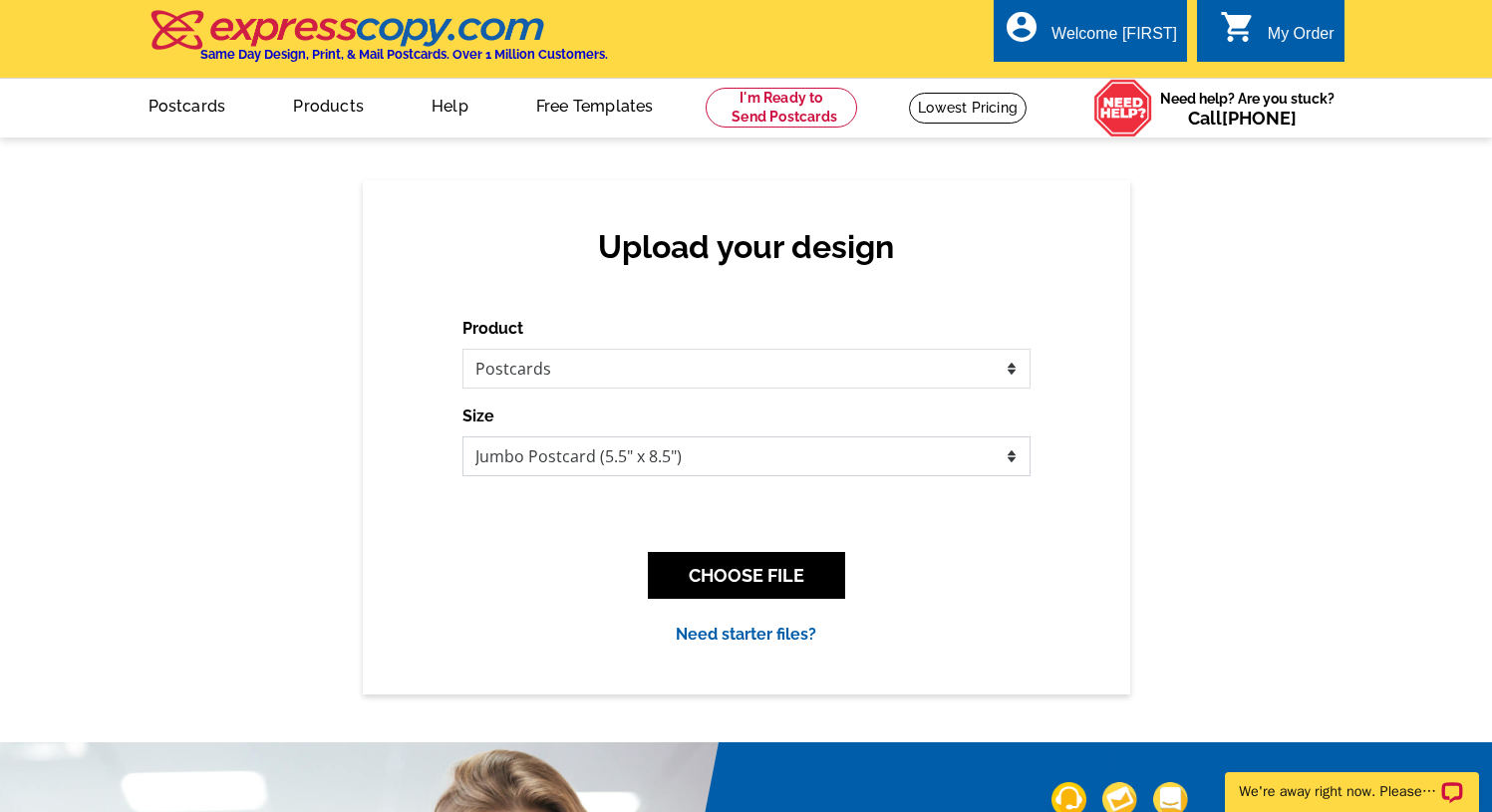 click on "Jumbo Postcard (5.5" x 8.5") Regular Postcard (4.25" x 5.6") Panoramic Postcard (5.75" x 11.25") Giant Postcard (8.5" x 11") EDDM Postcard (6.125" x 8.25")" at bounding box center (746, 456) 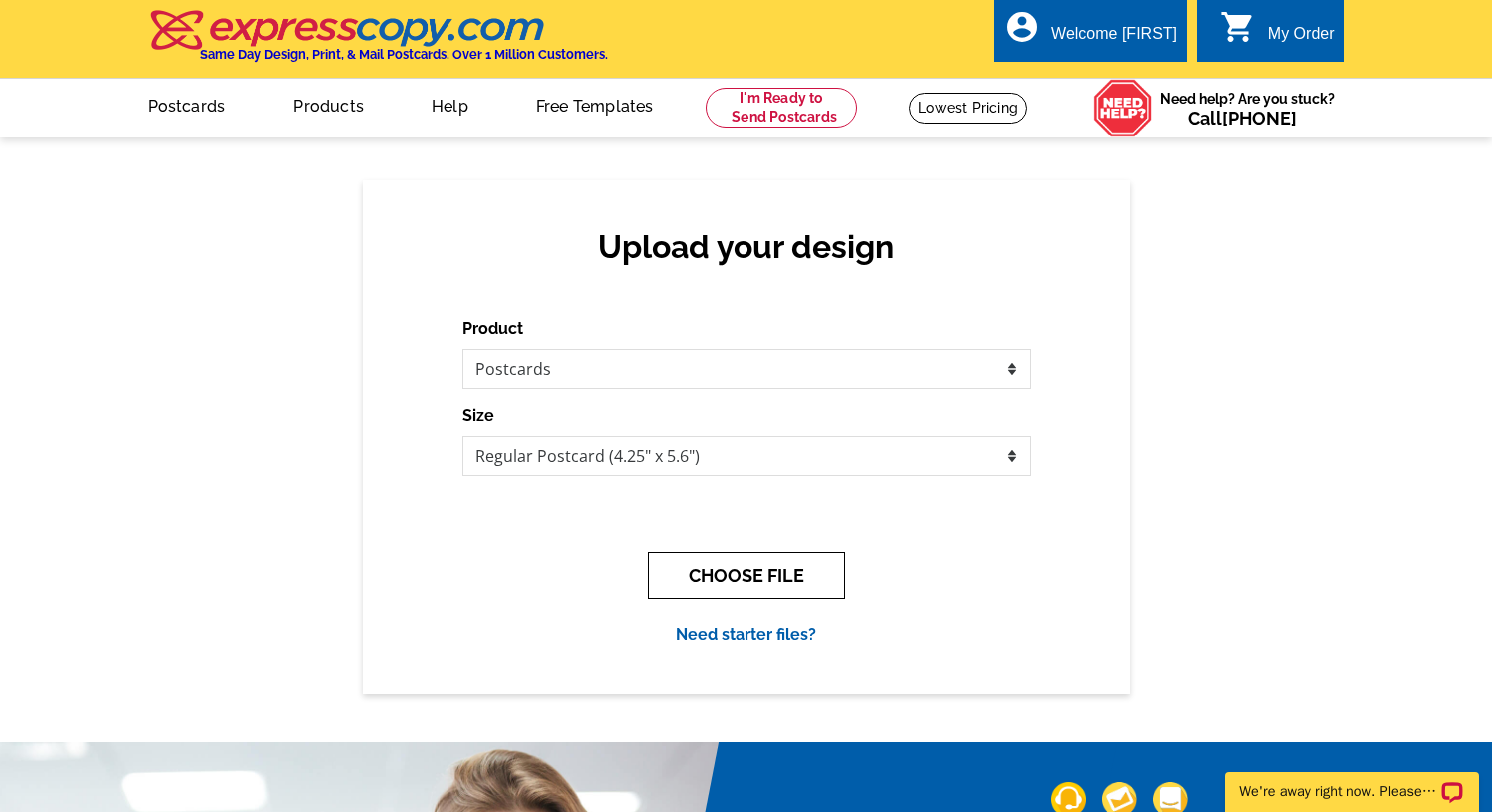 click on "CHOOSE FILE" at bounding box center [746, 575] 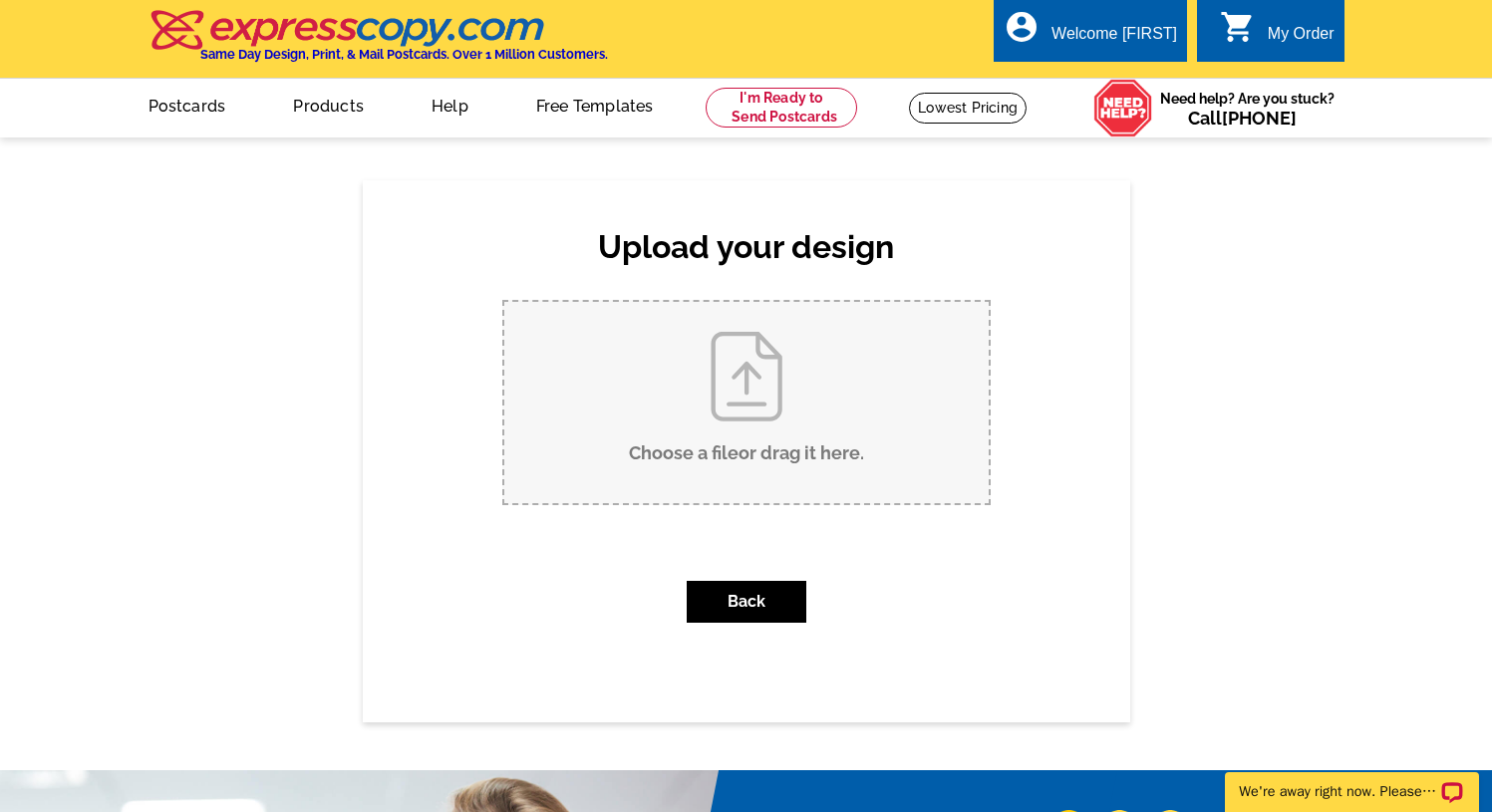 click on "Choose a file  or drag it here ." at bounding box center [746, 403] 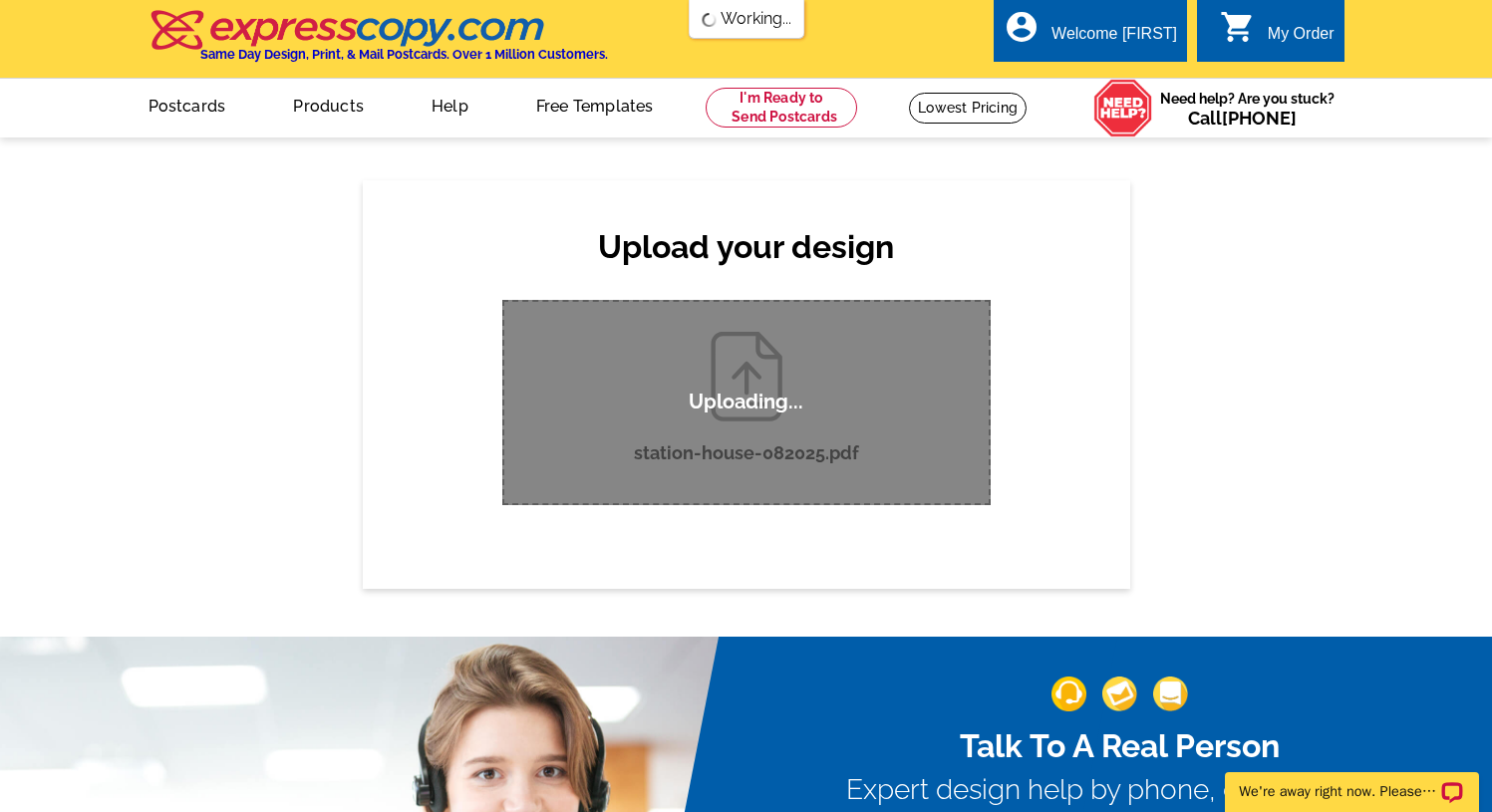 type 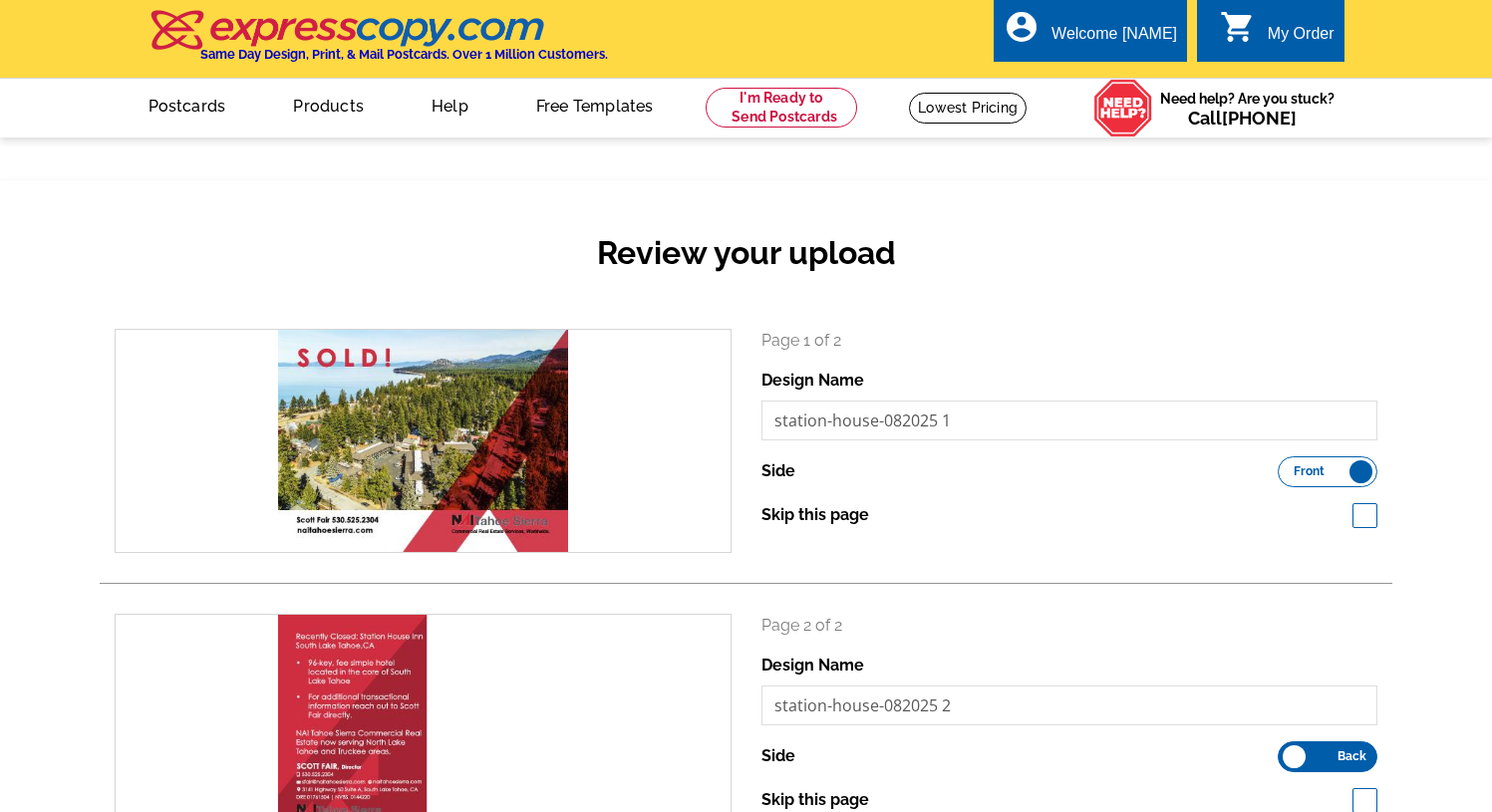 scroll, scrollTop: 0, scrollLeft: 0, axis: both 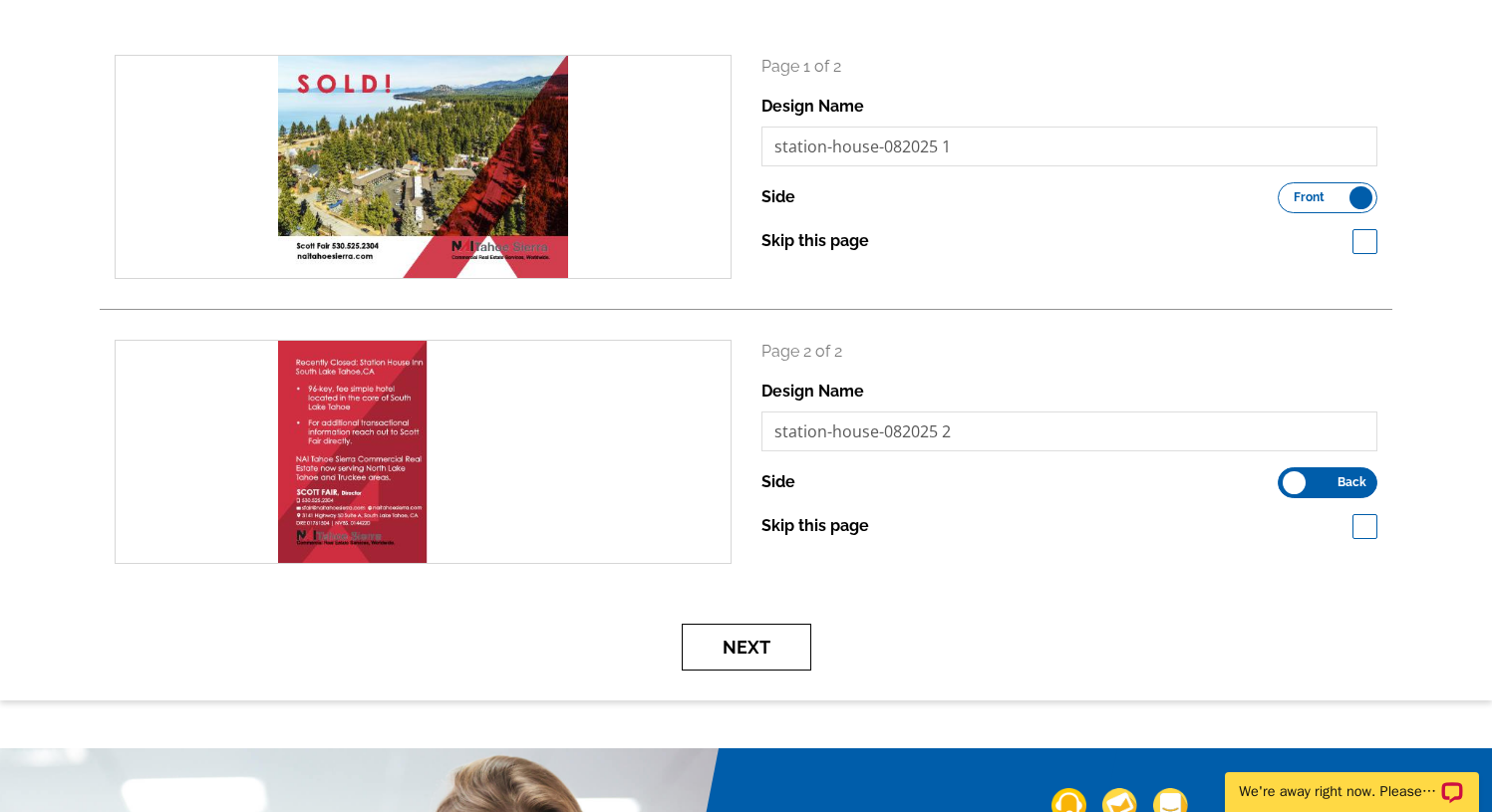 click on "Next" at bounding box center [746, 647] 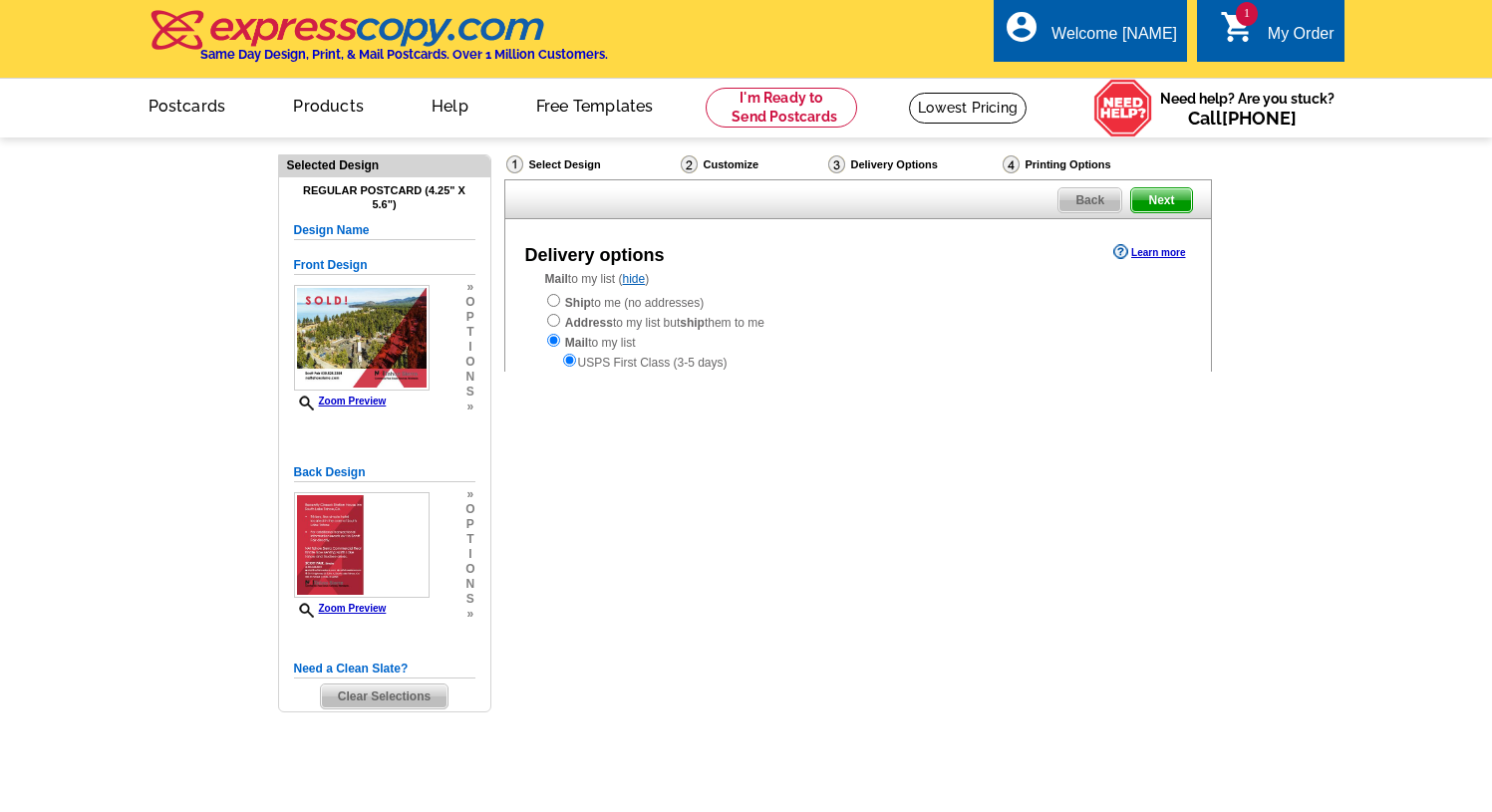 scroll, scrollTop: 0, scrollLeft: 0, axis: both 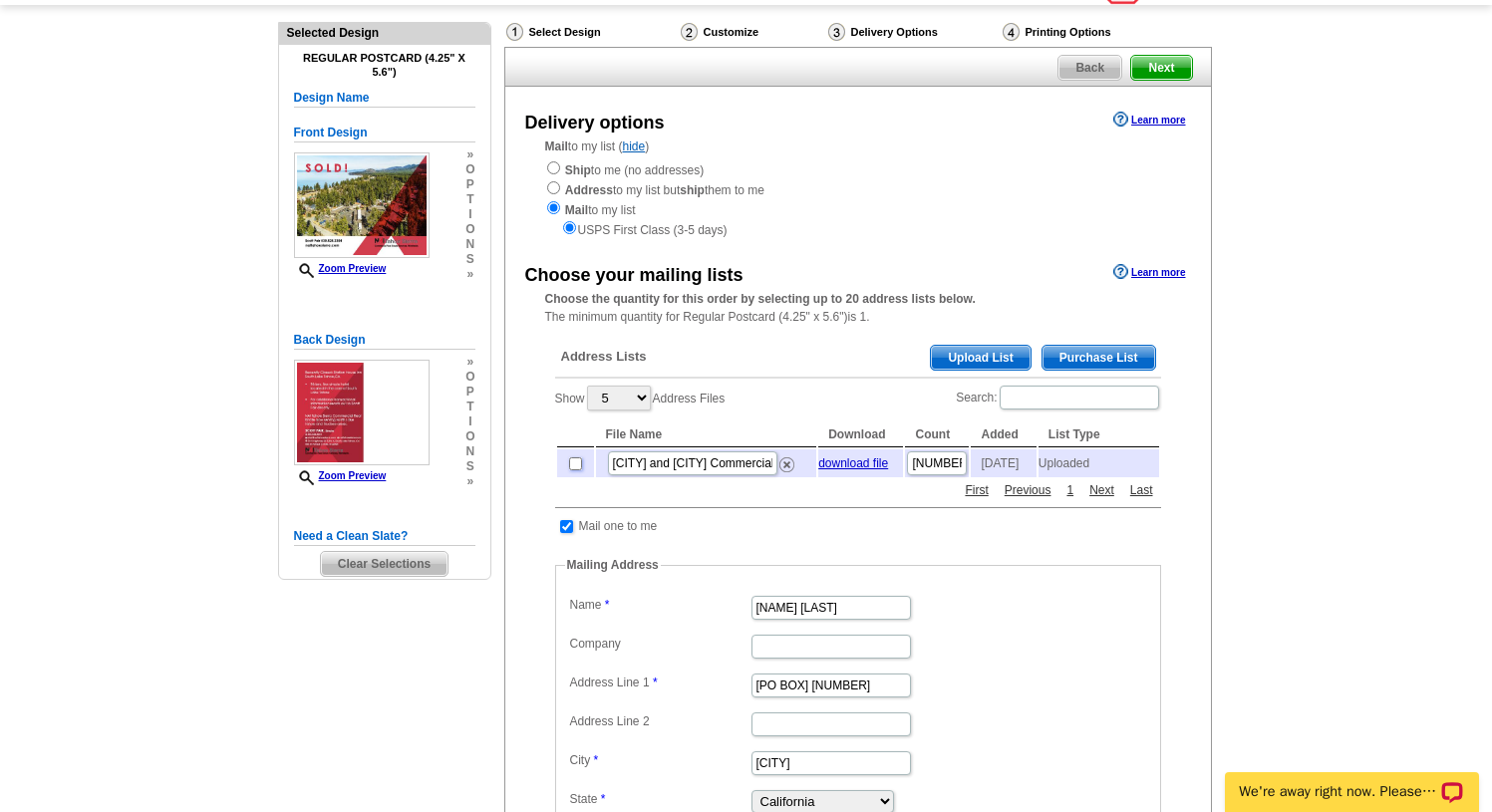 click at bounding box center (575, 463) 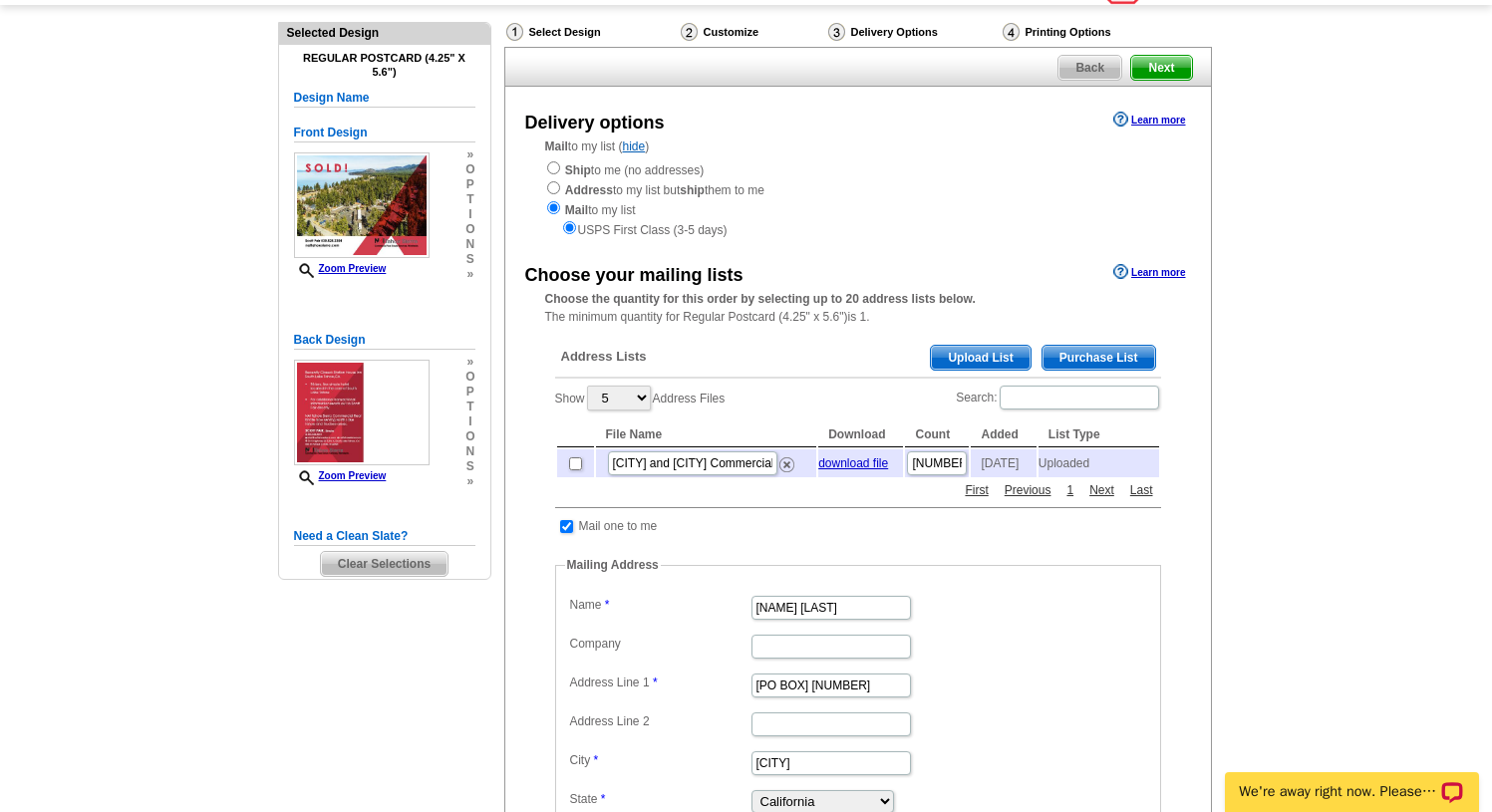 checkbox on "true" 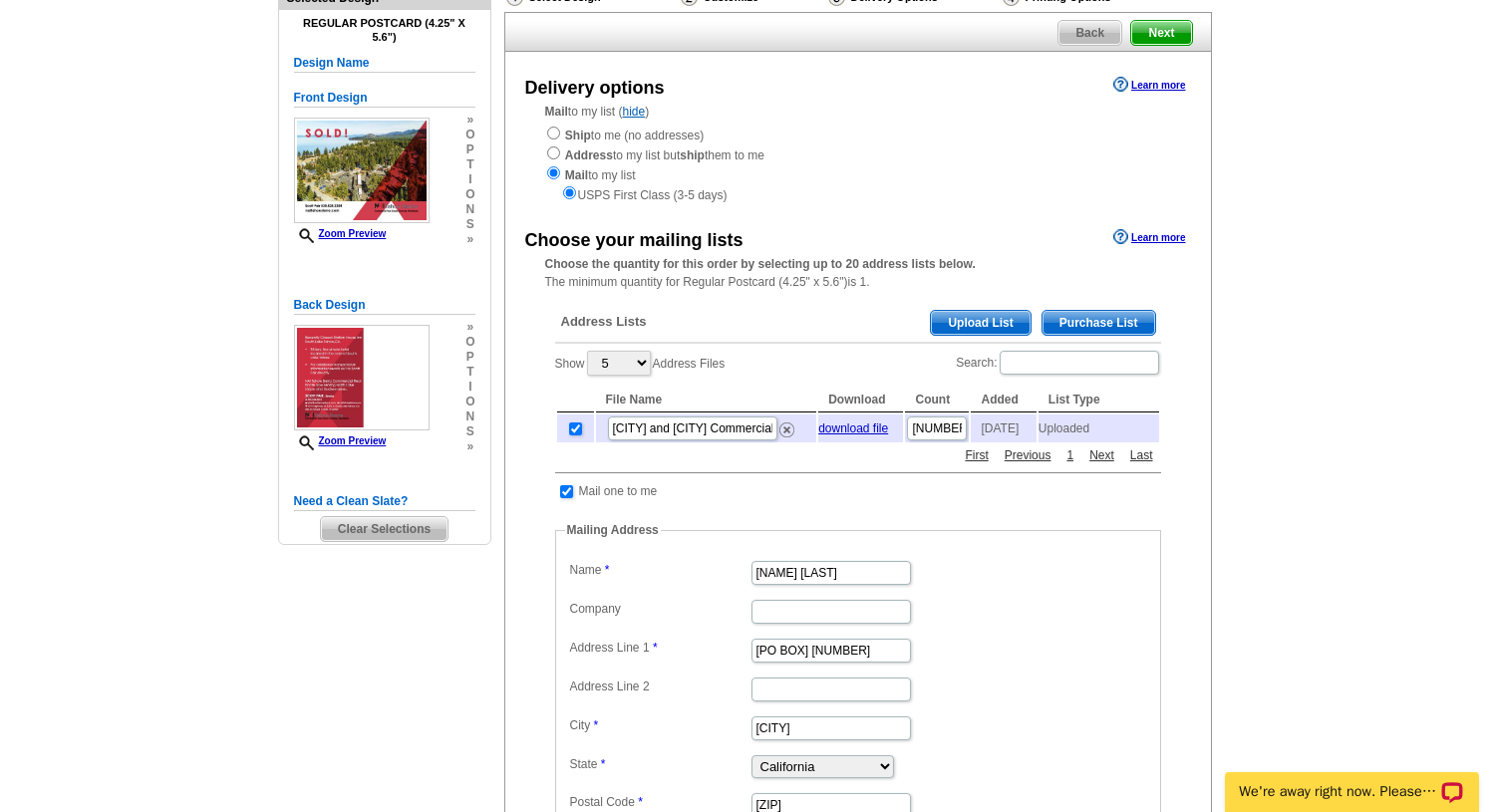 scroll, scrollTop: 0, scrollLeft: 0, axis: both 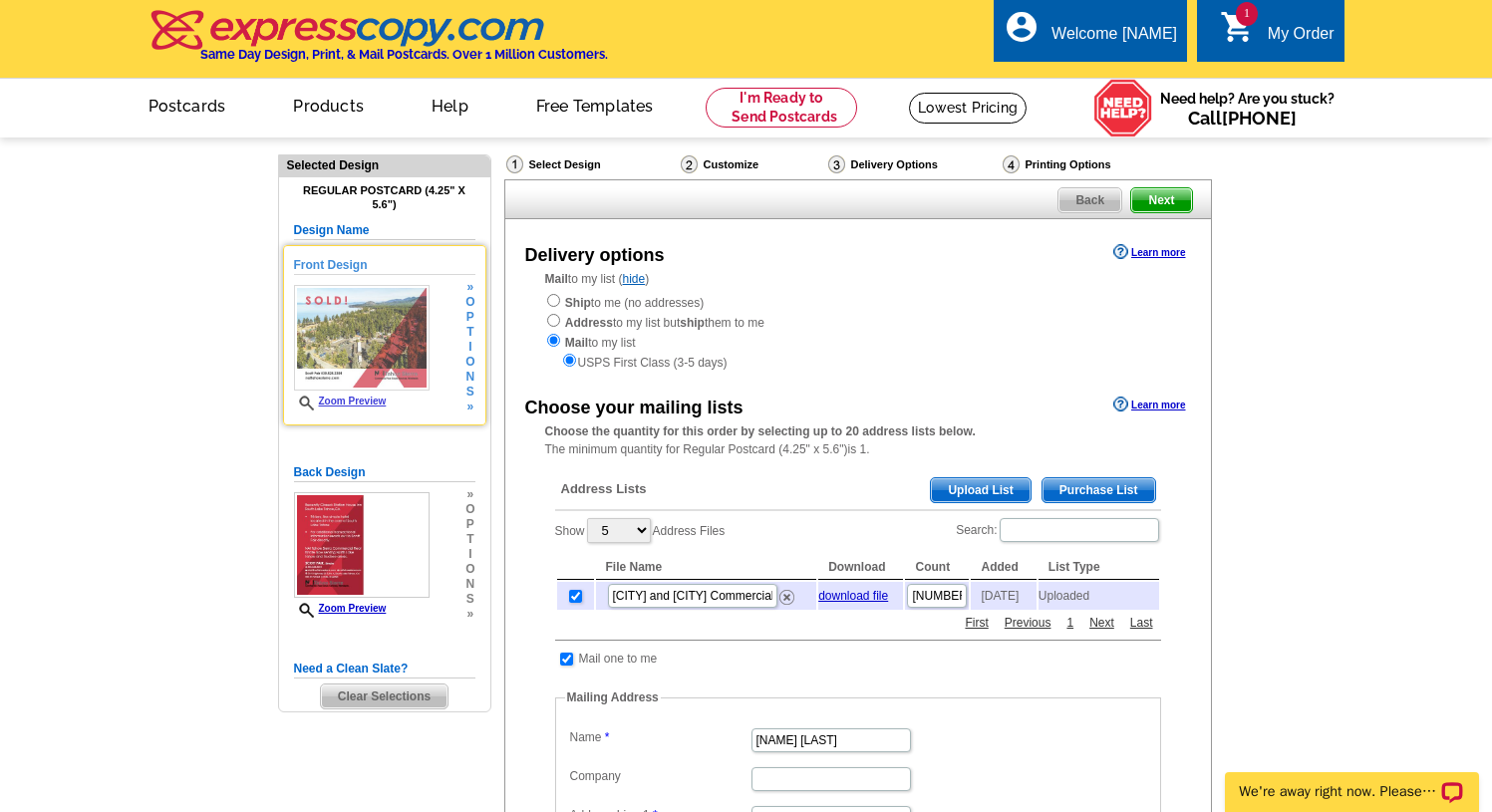 click at bounding box center [362, 338] 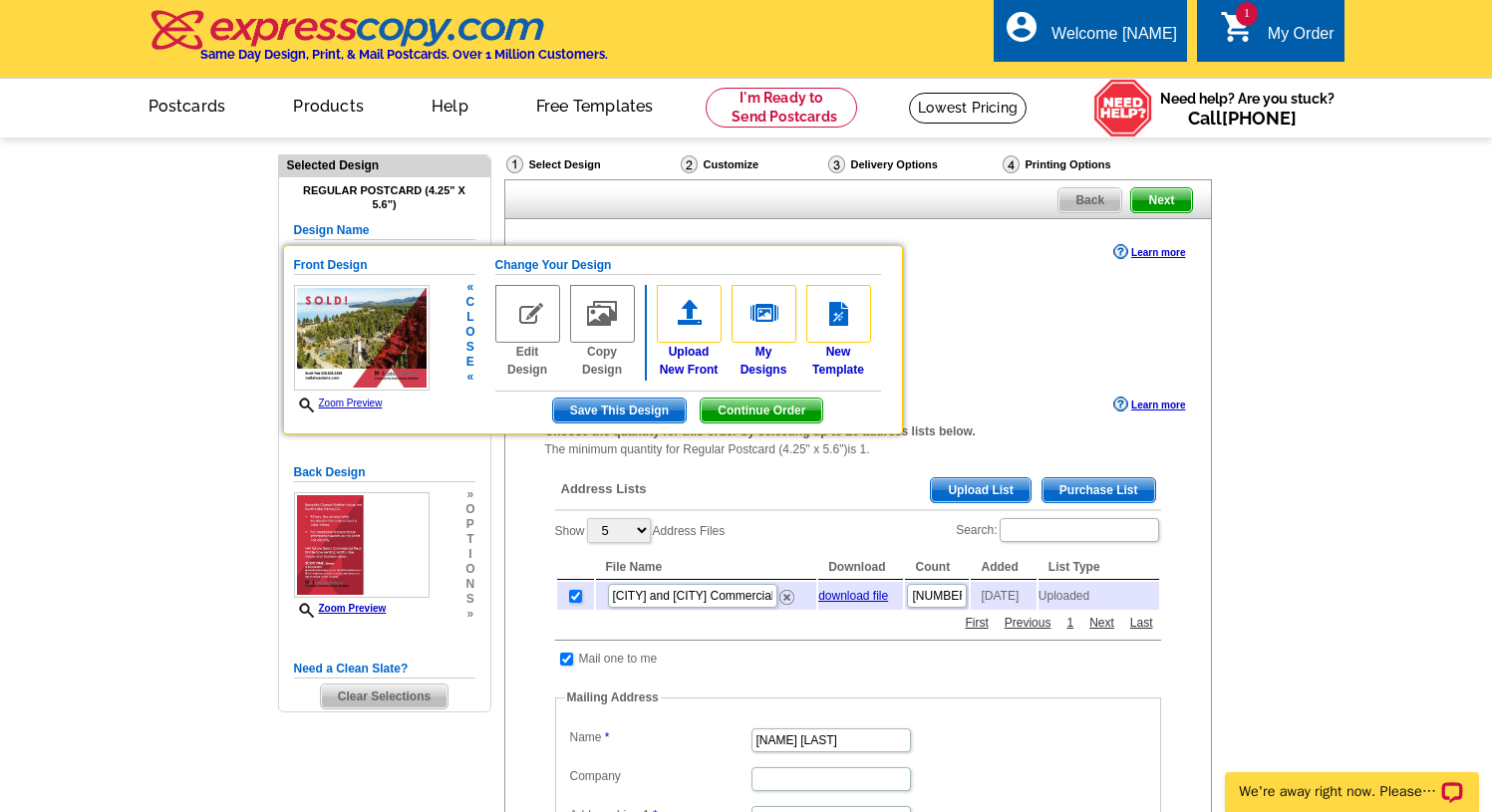 click on "Zoom Preview" at bounding box center [338, 403] 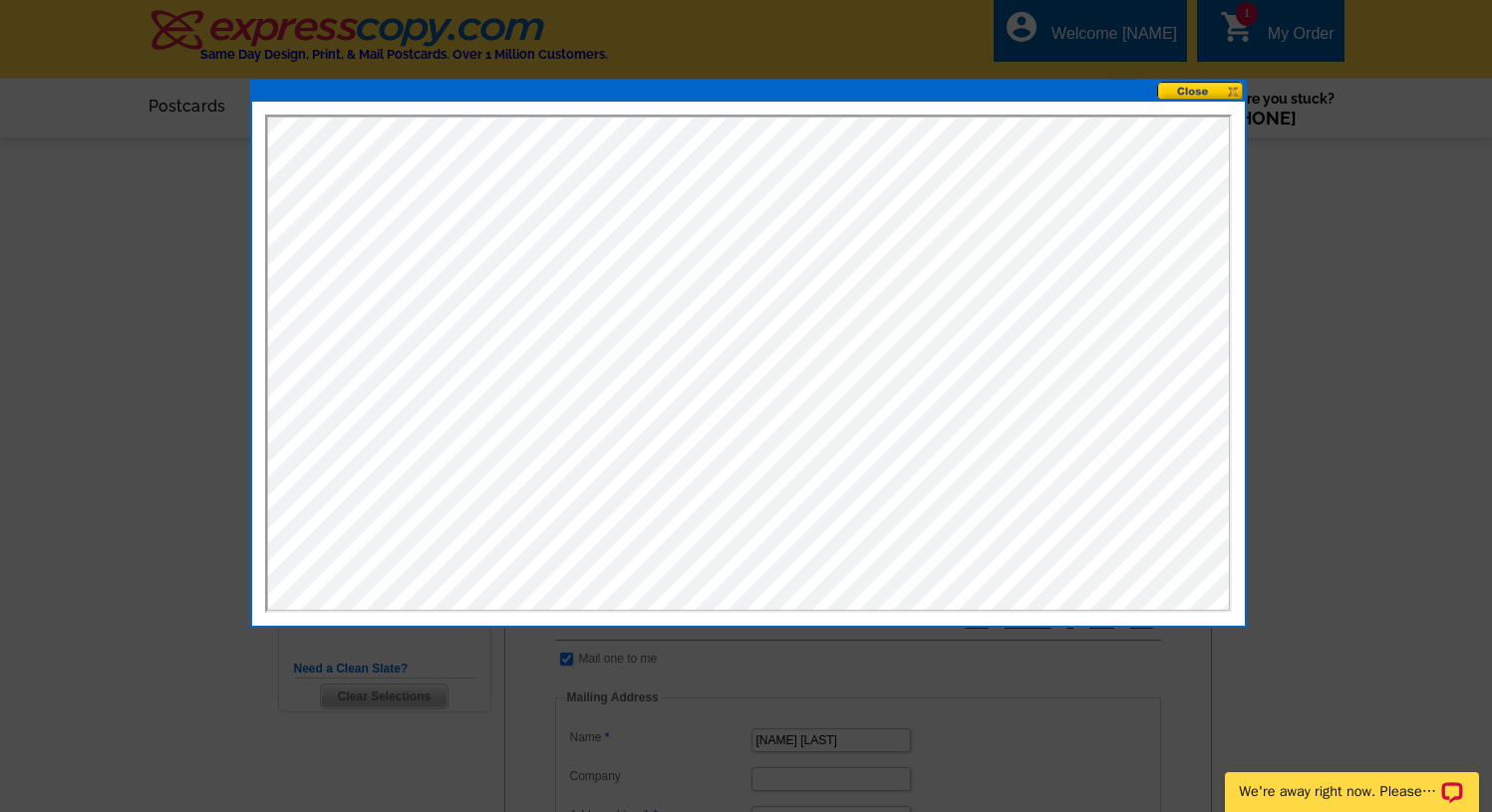 scroll, scrollTop: 0, scrollLeft: 0, axis: both 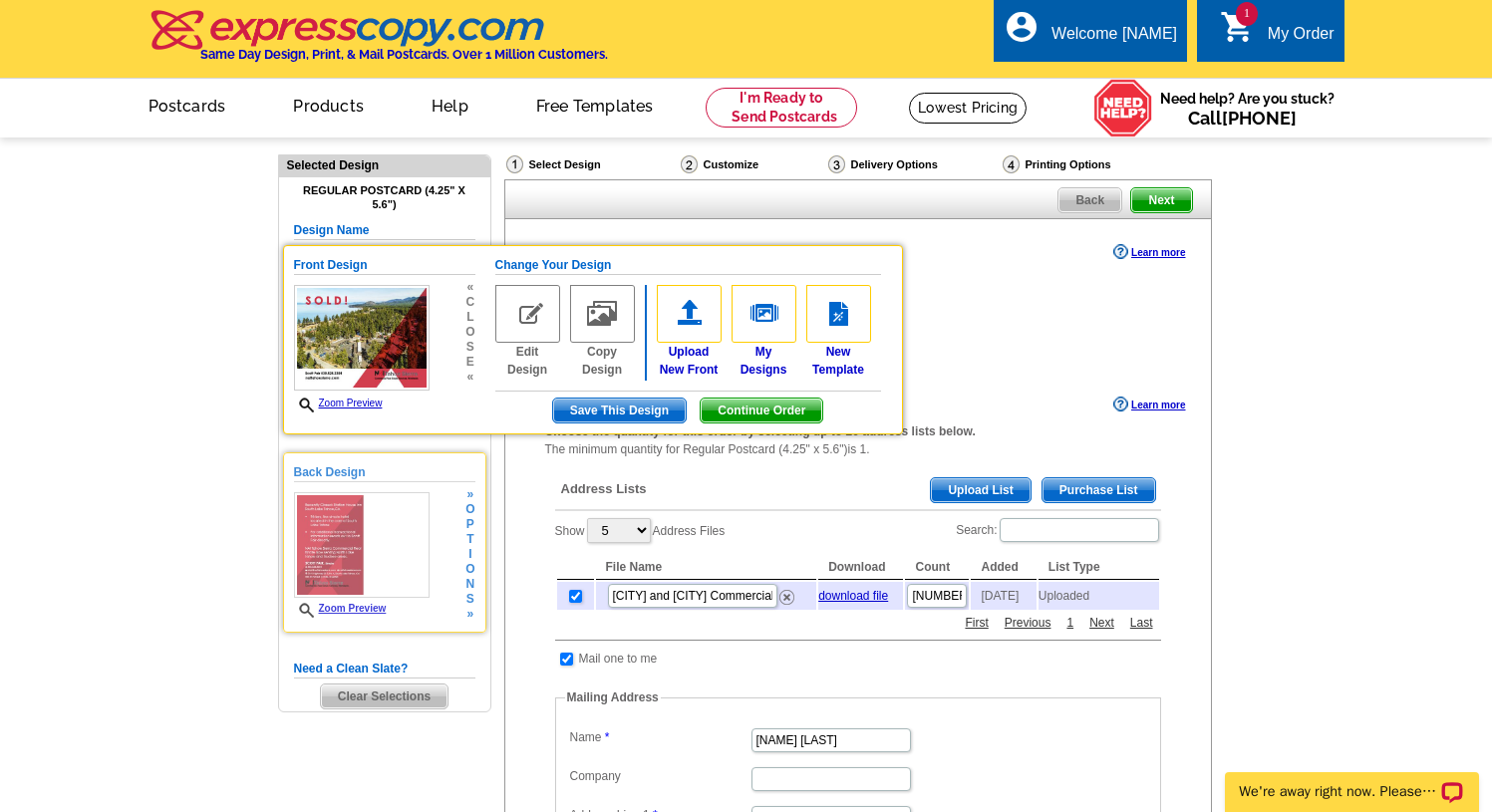 click at bounding box center [362, 545] 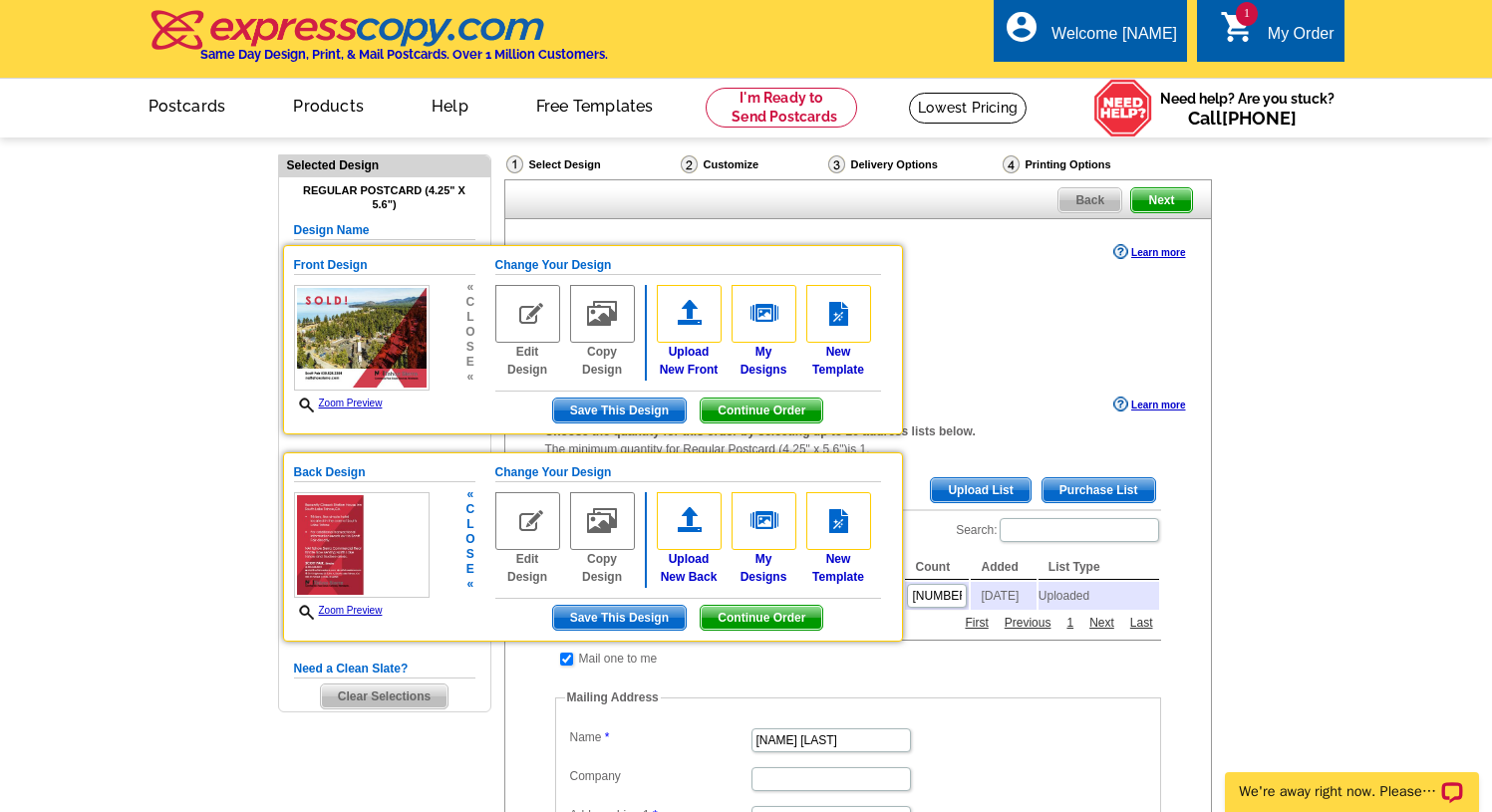 click on "Zoom Preview" at bounding box center [338, 610] 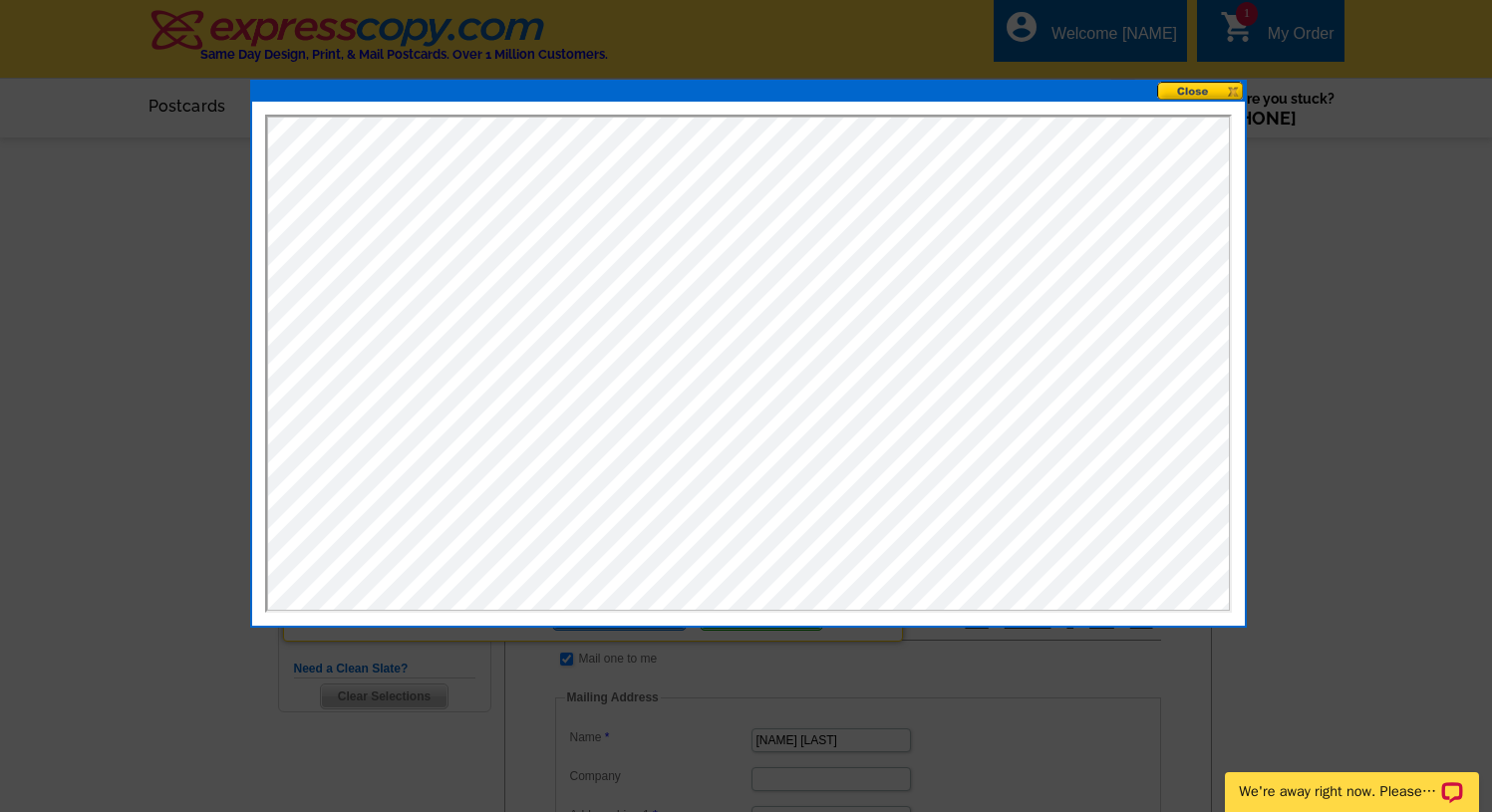 scroll, scrollTop: 0, scrollLeft: 0, axis: both 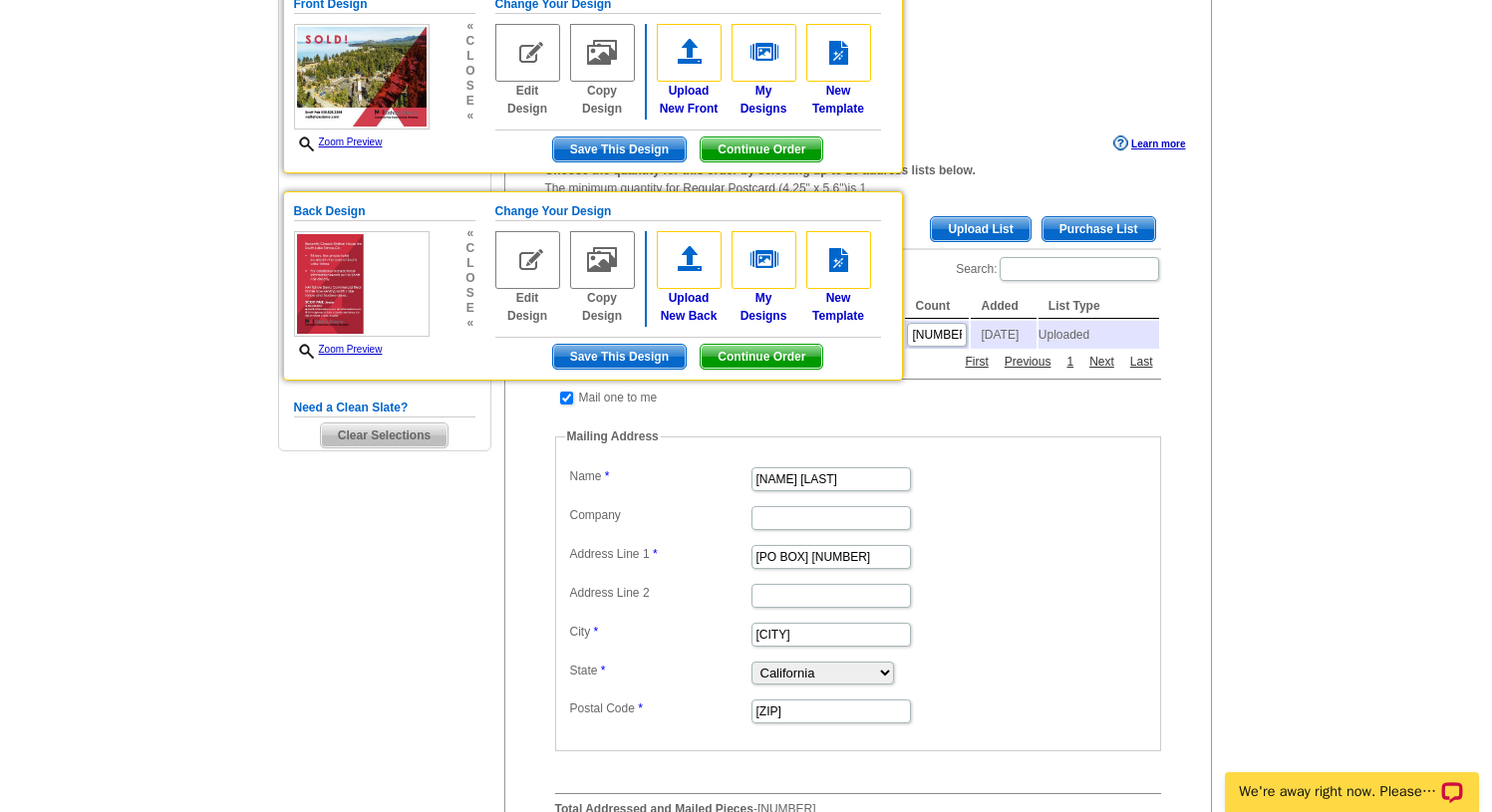 click on "Need Help? call [PHONE],  chat  with support, or have our designers make something custom just for you!
Got it, no need for the selection guide next time.
Show Results
Selected Design
Regular Postcard (4.25" x 5.6")
Design Name
Front Design
Zoom Preview
« c l o s e «
Change Your Design
Edit Design" at bounding box center (746, 525) 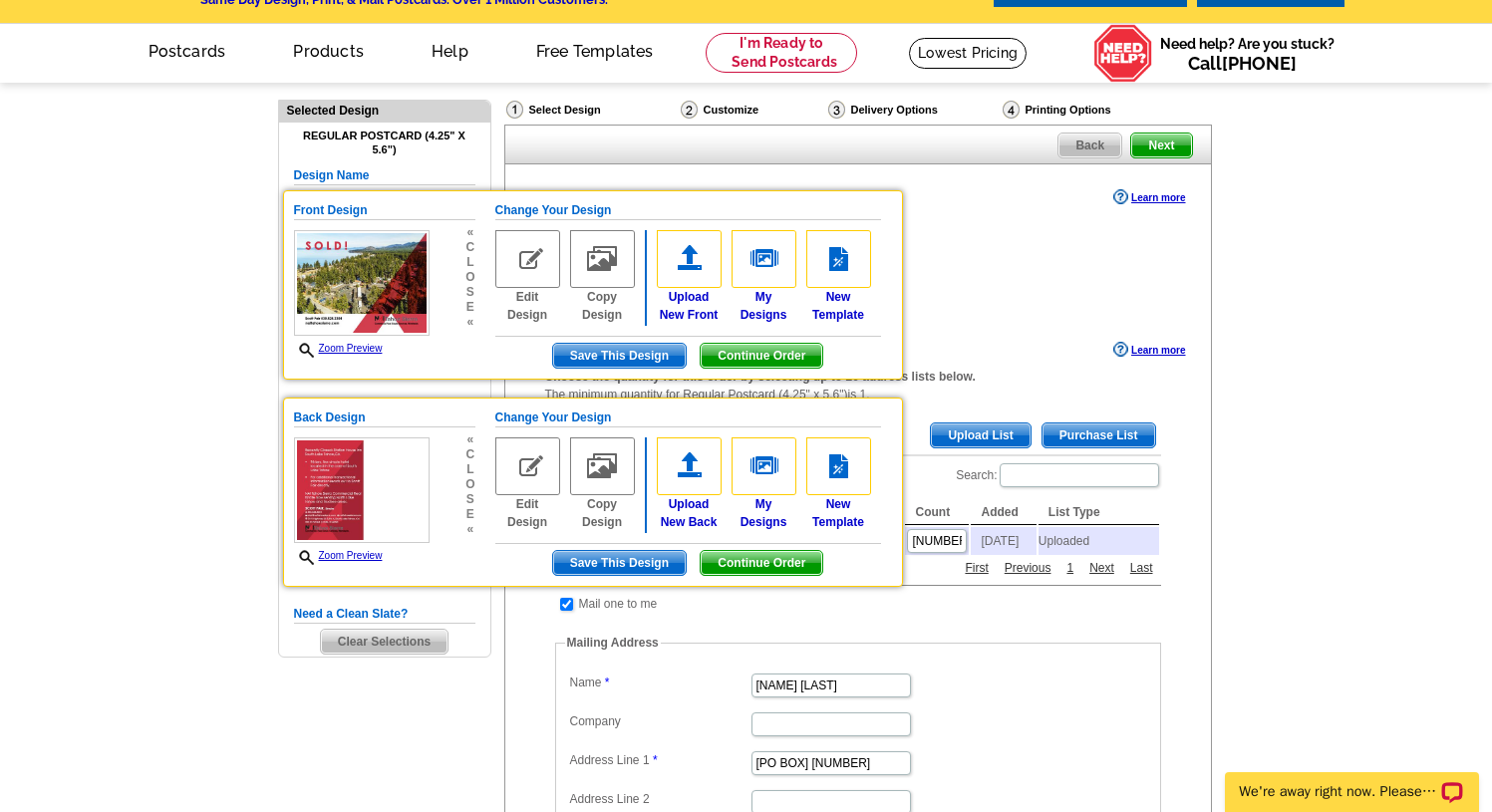 scroll, scrollTop: 0, scrollLeft: 0, axis: both 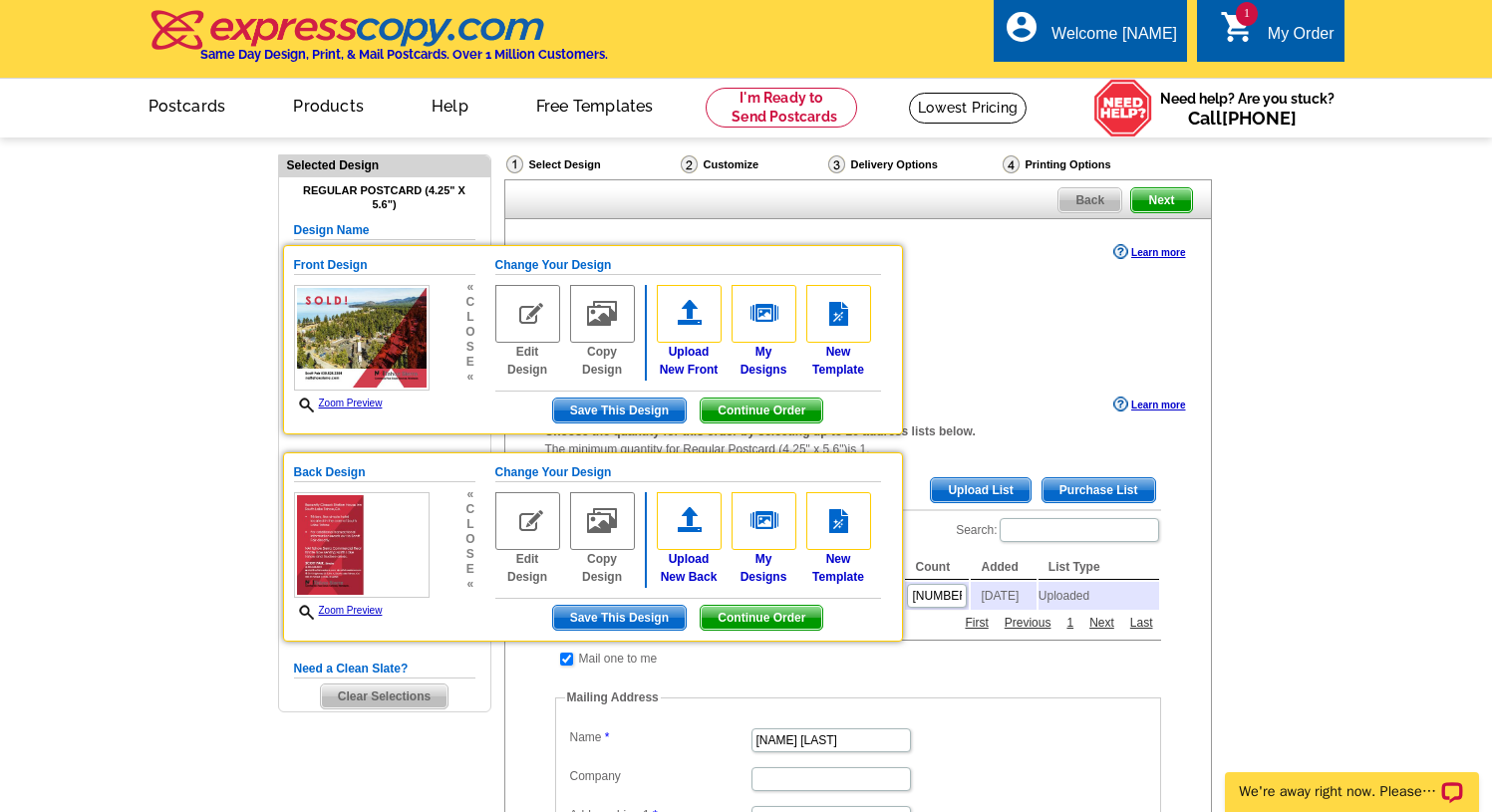 click on "Need Help? call [PHONE],  chat  with support, or have our designers make something custom just for you!
Got it, no need for the selection guide next time.
Show Results
Selected Design
Regular Postcard (4.25" x 5.6")
Design Name
Front Design
Zoom Preview
« c l o s e «
Change Your Design
Edit Design
Copy « c l" at bounding box center [746, 777] 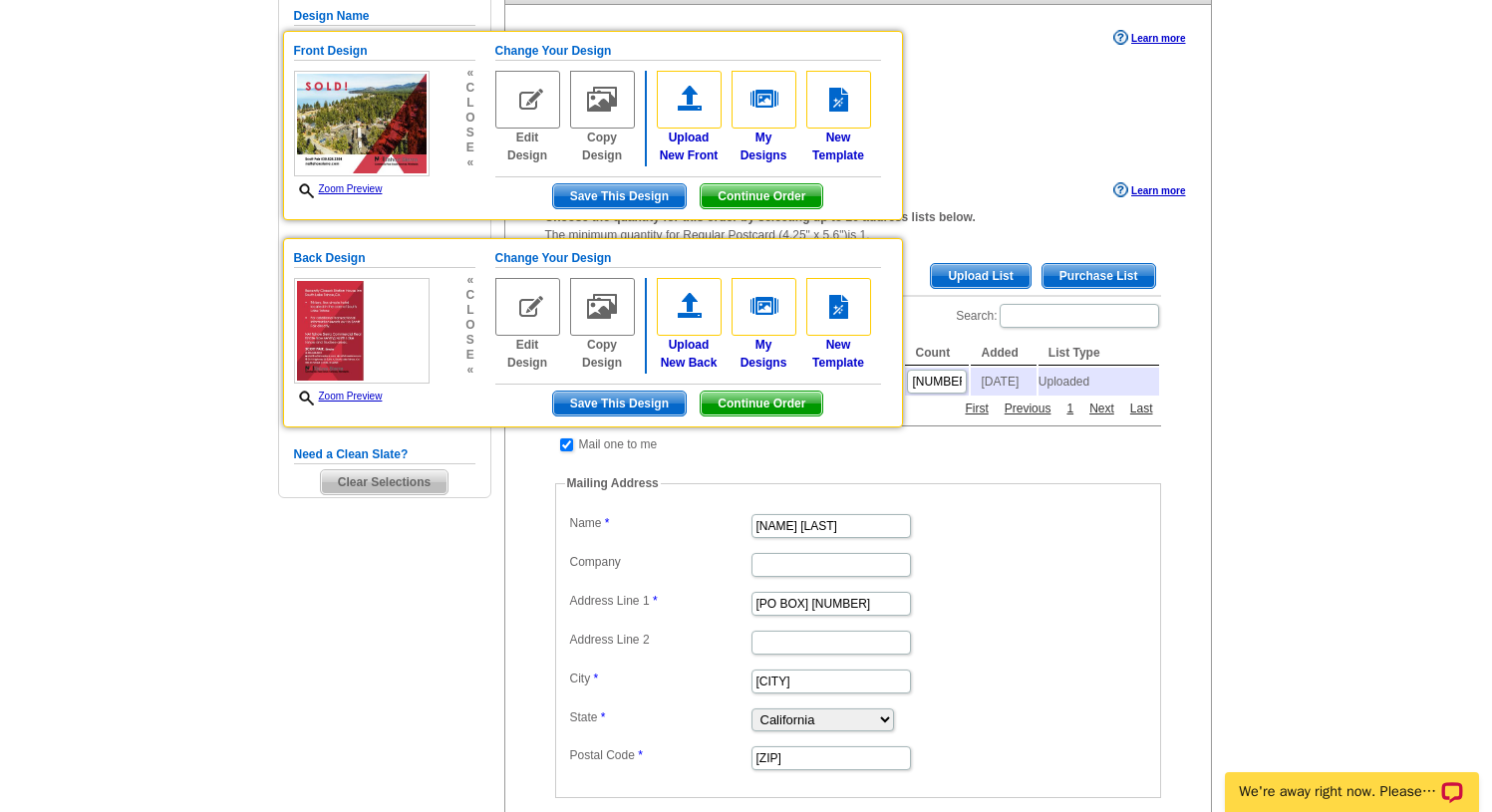 scroll, scrollTop: 710, scrollLeft: 0, axis: vertical 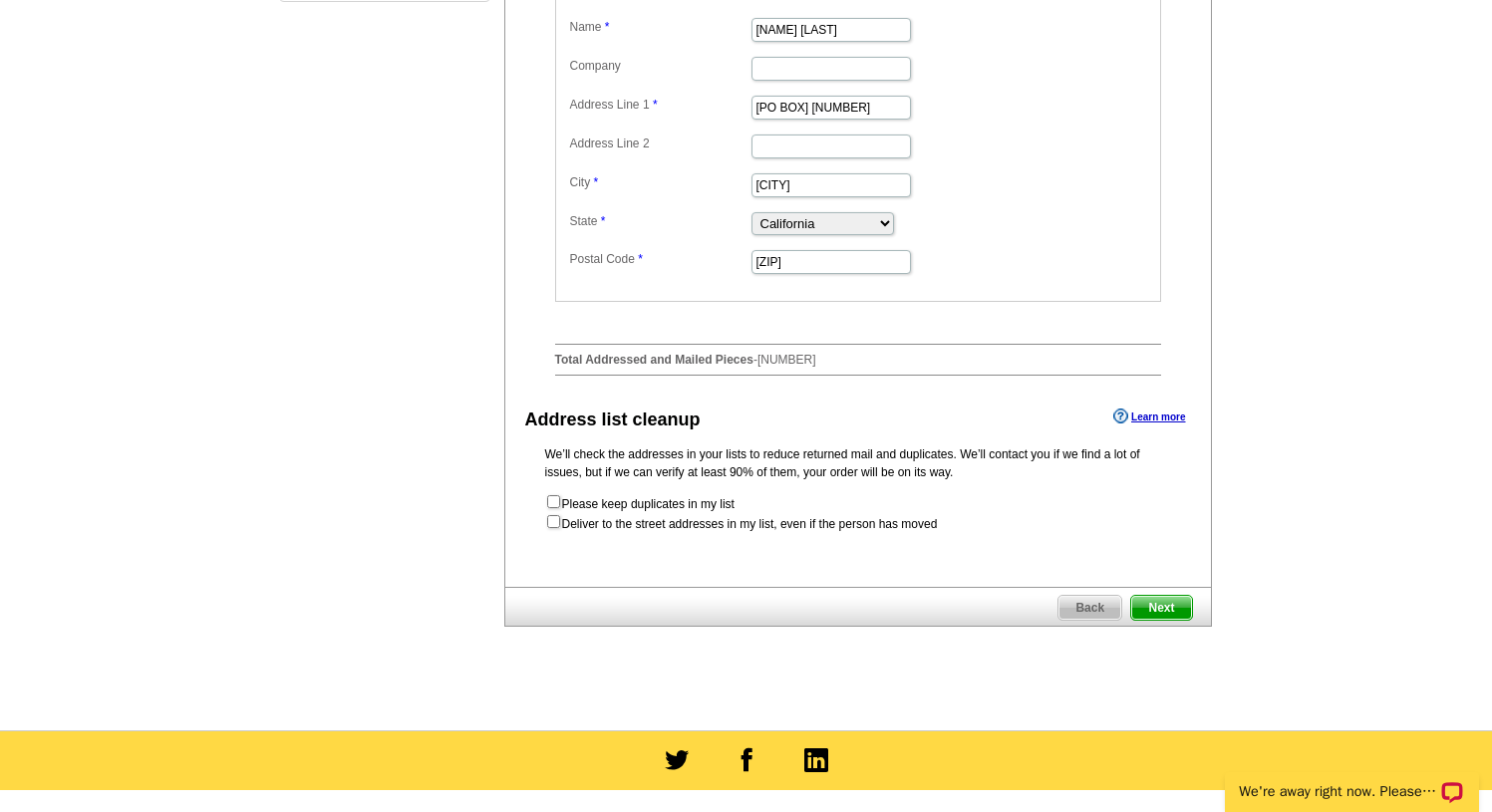 click on "Next" at bounding box center (1161, 608) 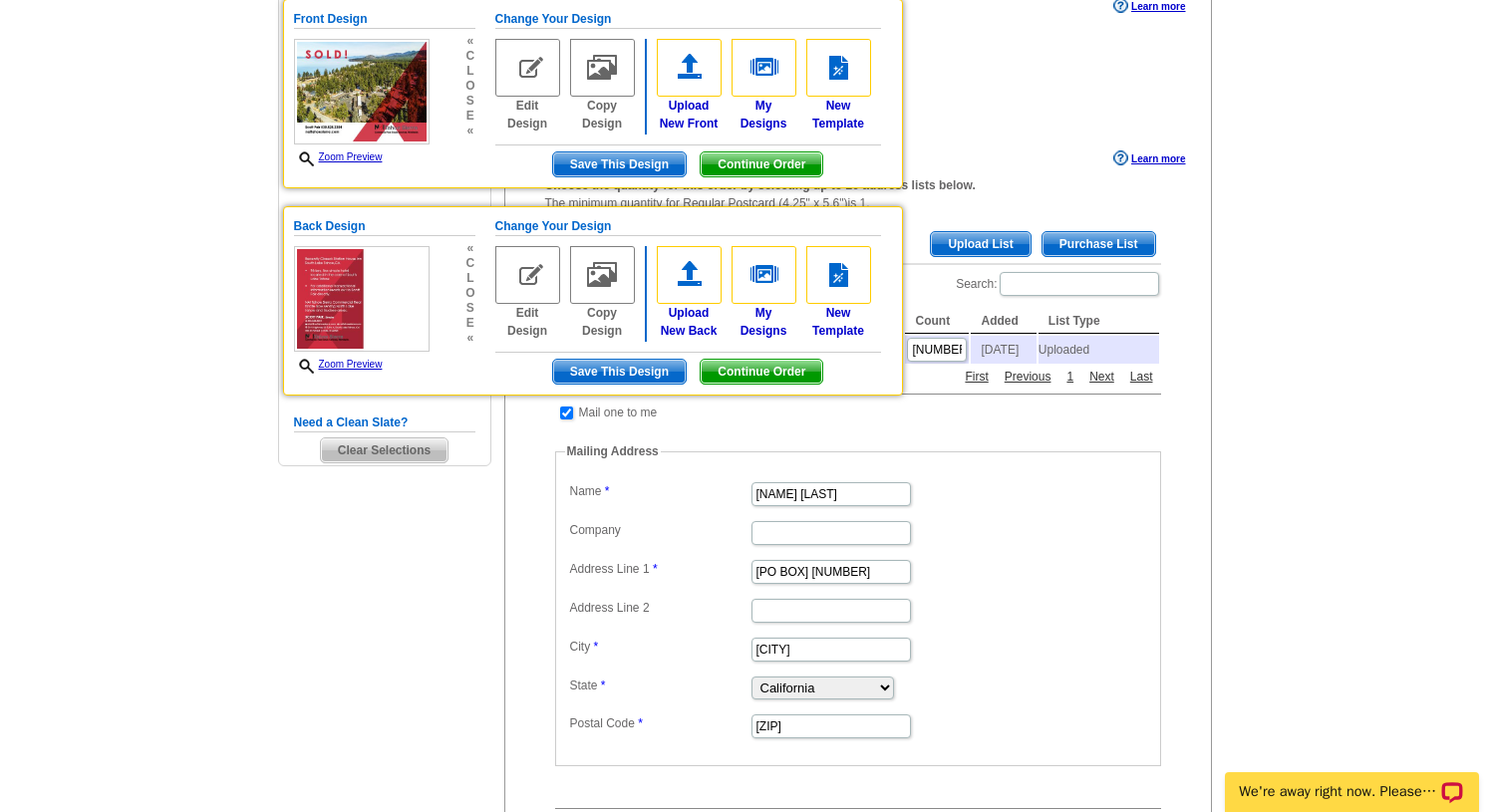 scroll, scrollTop: 233, scrollLeft: 0, axis: vertical 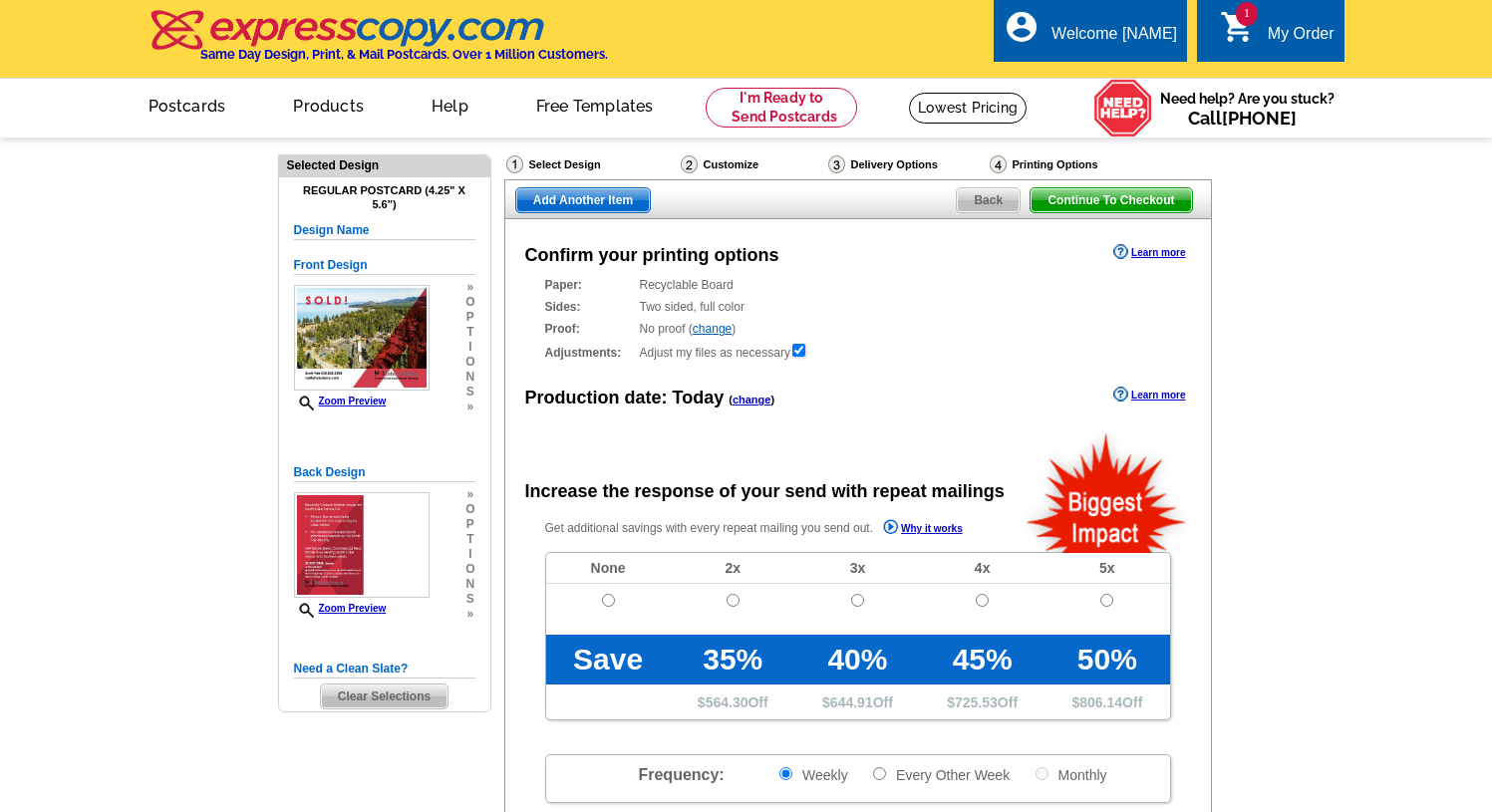 radio on "false" 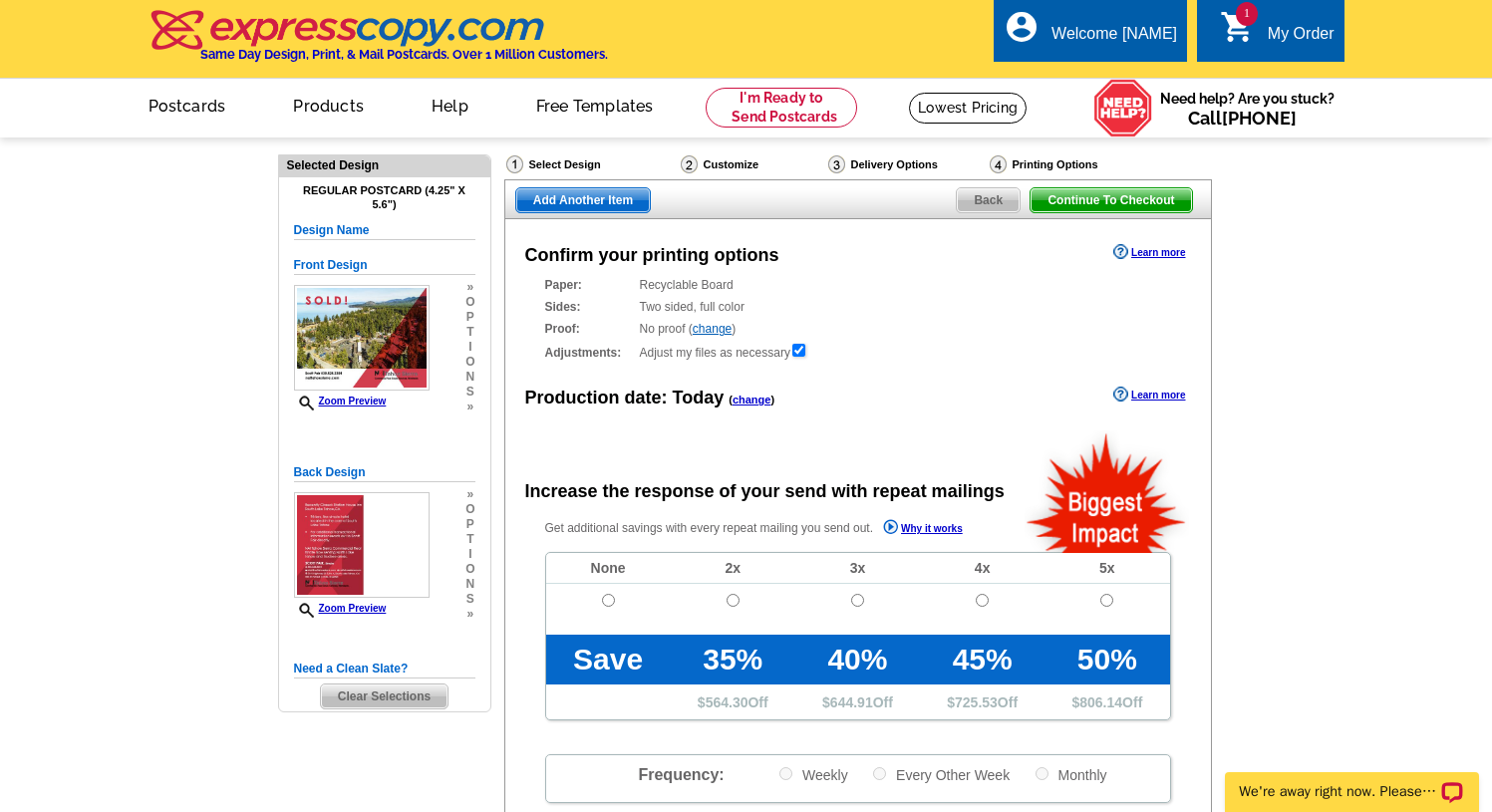 scroll, scrollTop: 0, scrollLeft: 0, axis: both 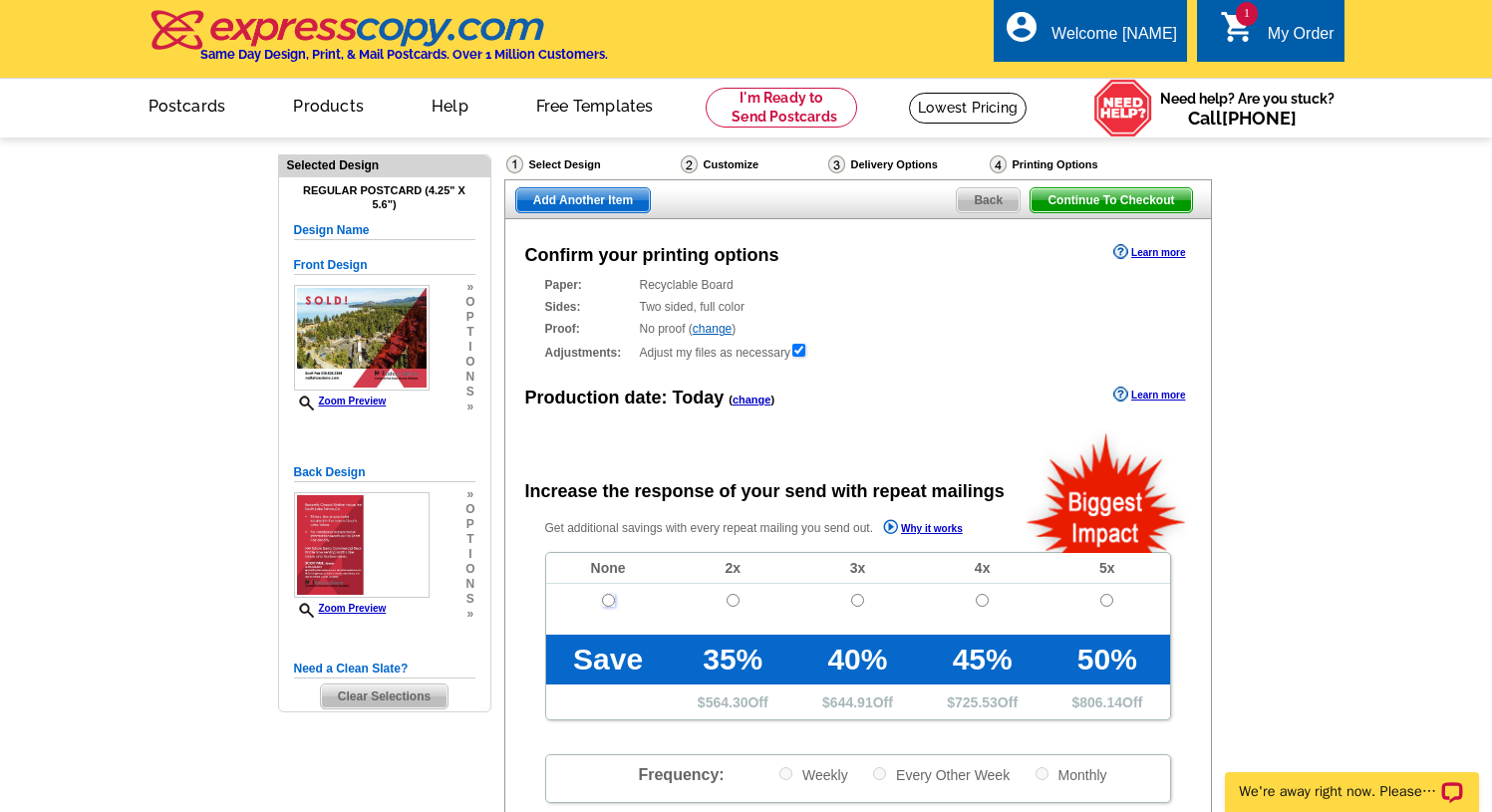 click at bounding box center [608, 600] 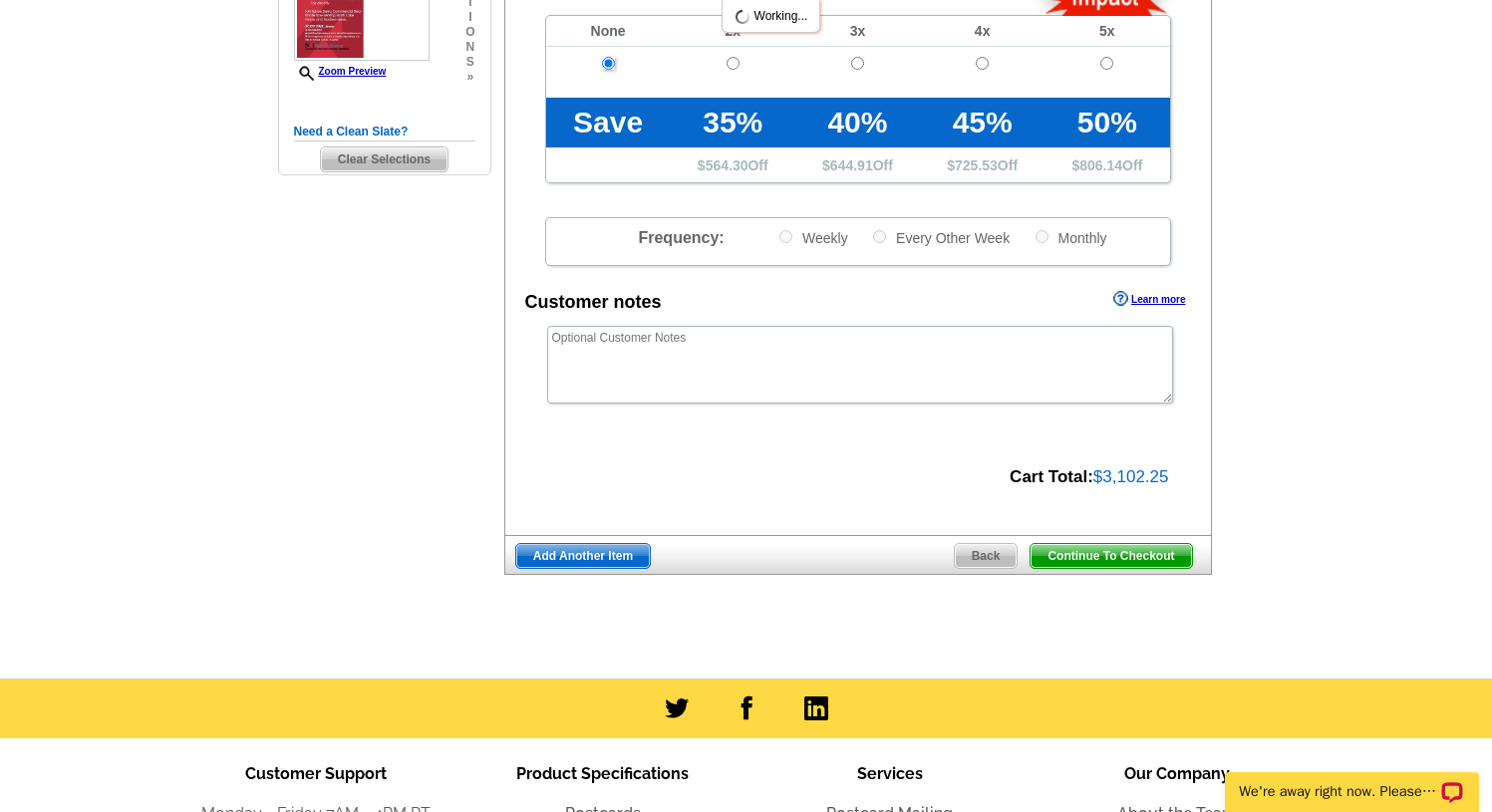 scroll, scrollTop: 563, scrollLeft: 0, axis: vertical 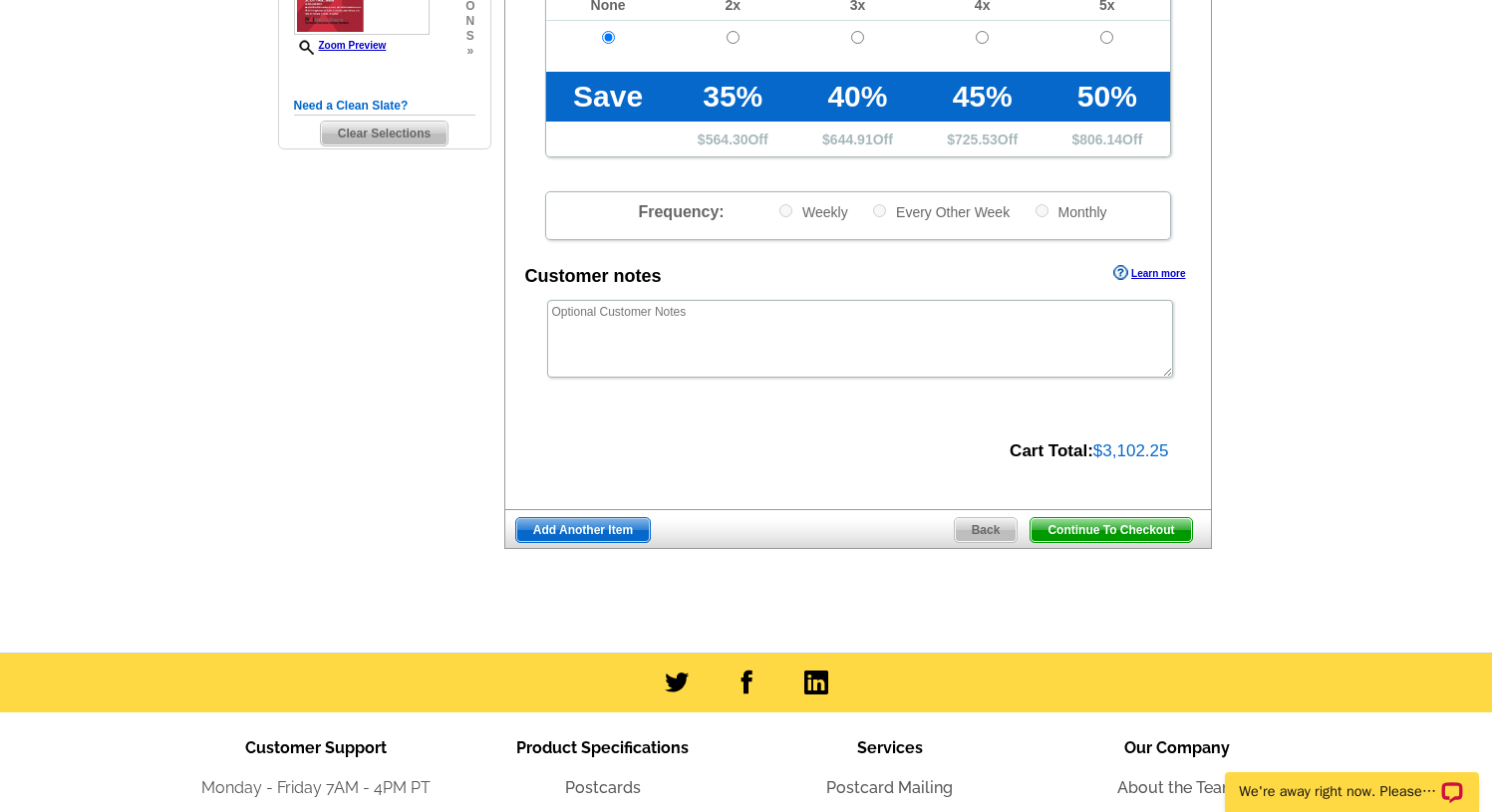 click on "Continue To Checkout" at bounding box center (1110, 530) 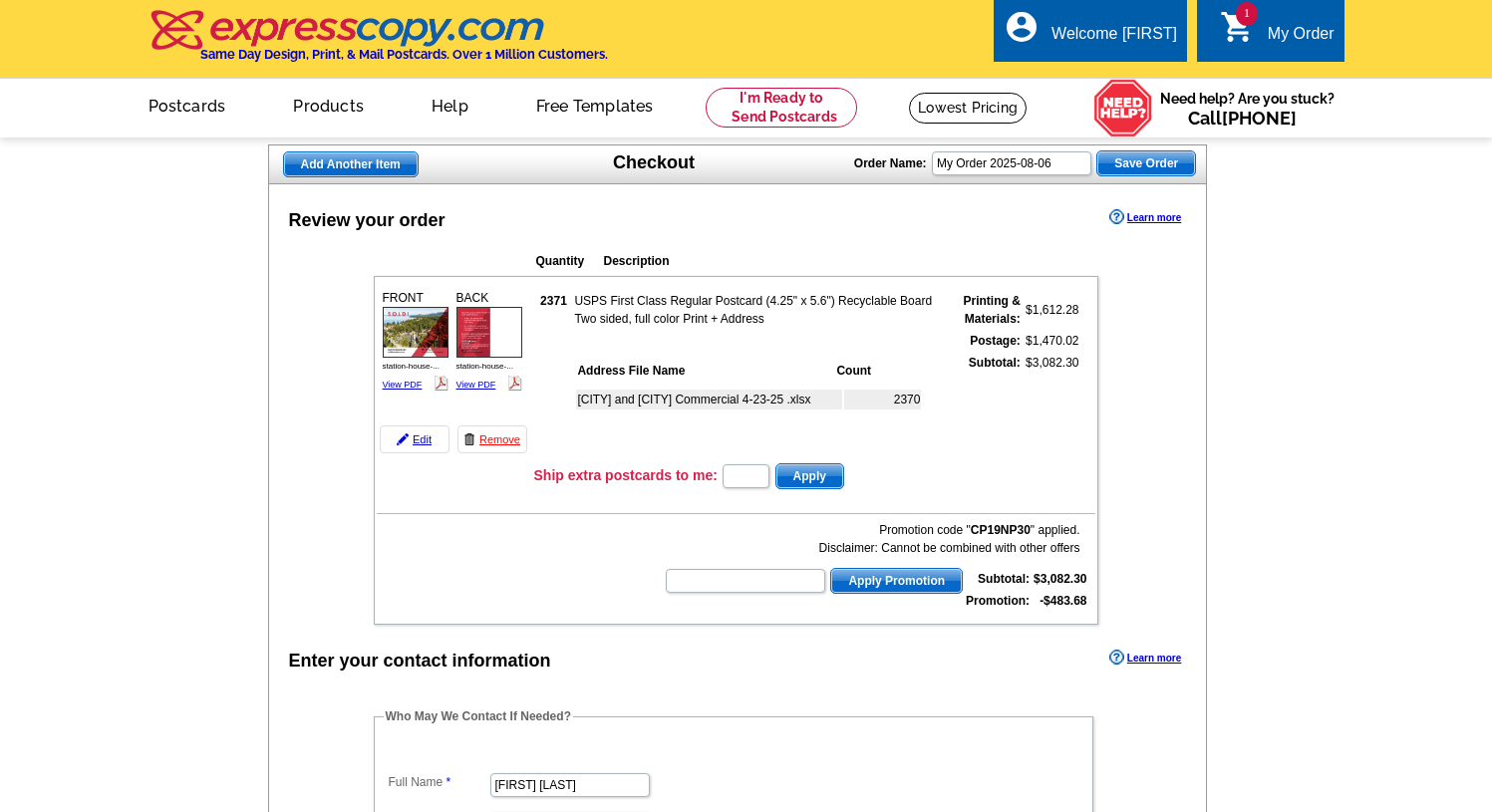 scroll, scrollTop: 0, scrollLeft: 0, axis: both 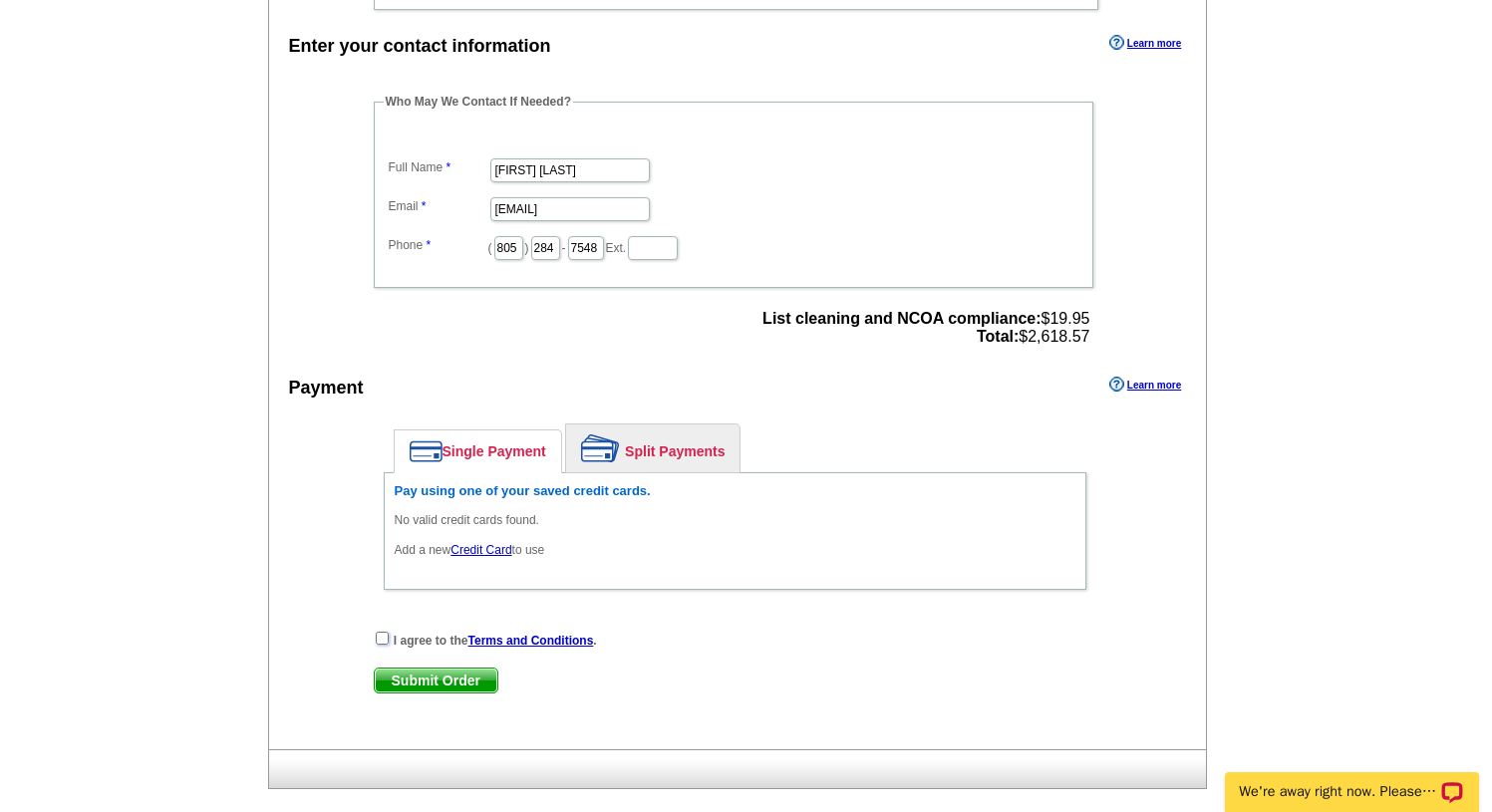 click at bounding box center [382, 638] 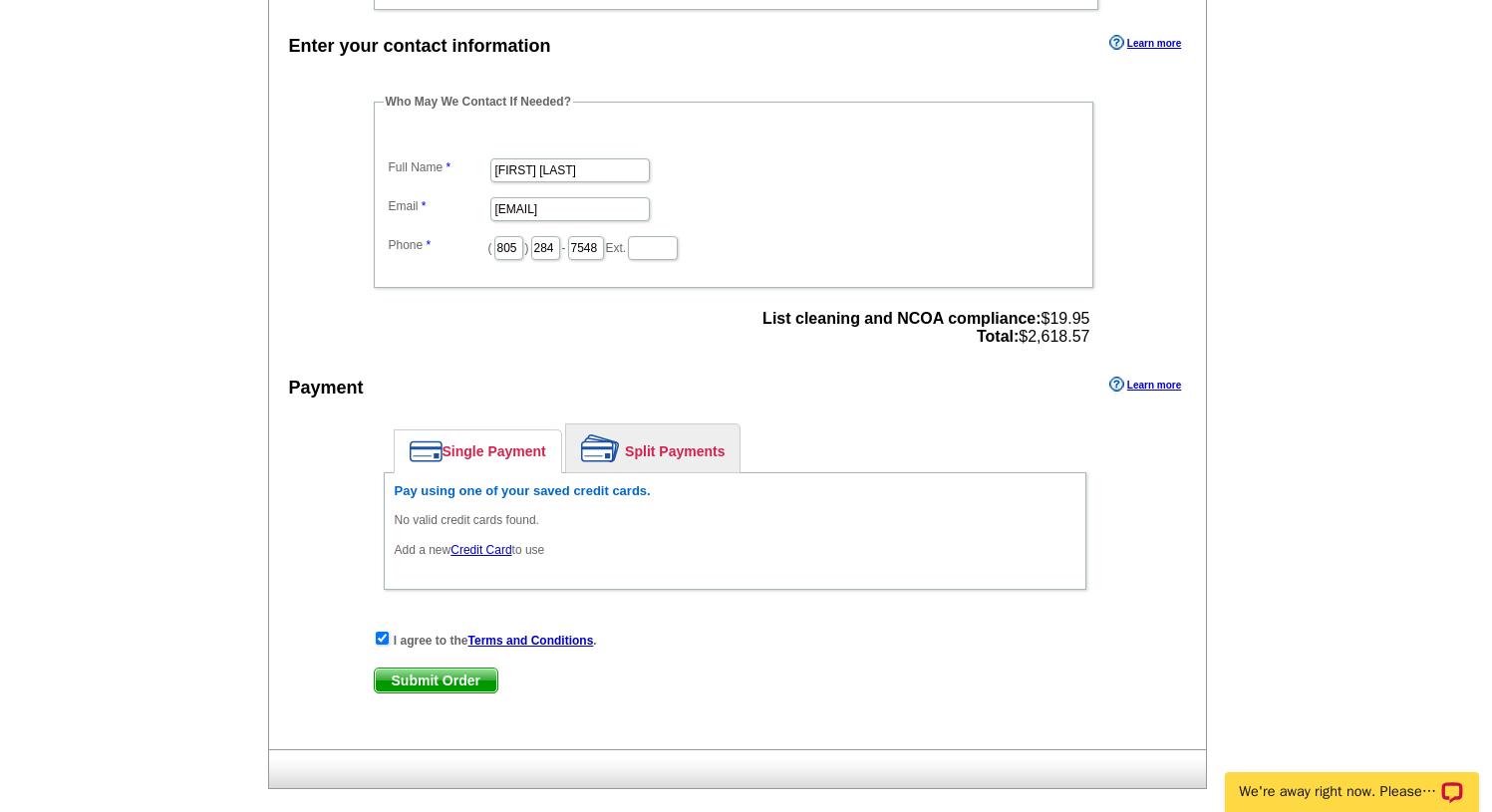 click on "Pay using one of your saved credit cards.
No valid credit cards found.
Add a new  Credit Card  to use" at bounding box center (735, 531) 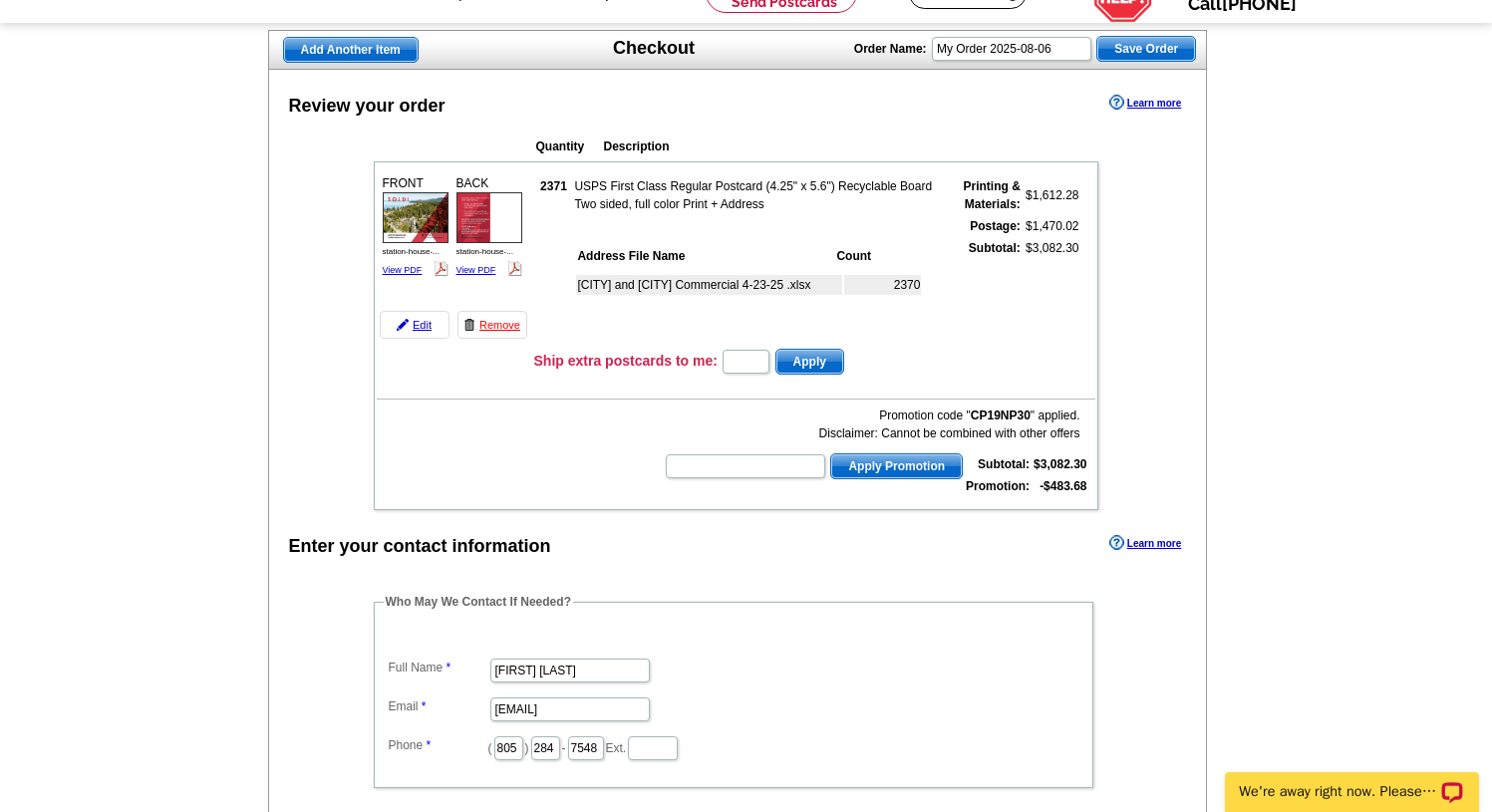 scroll, scrollTop: 98, scrollLeft: 0, axis: vertical 